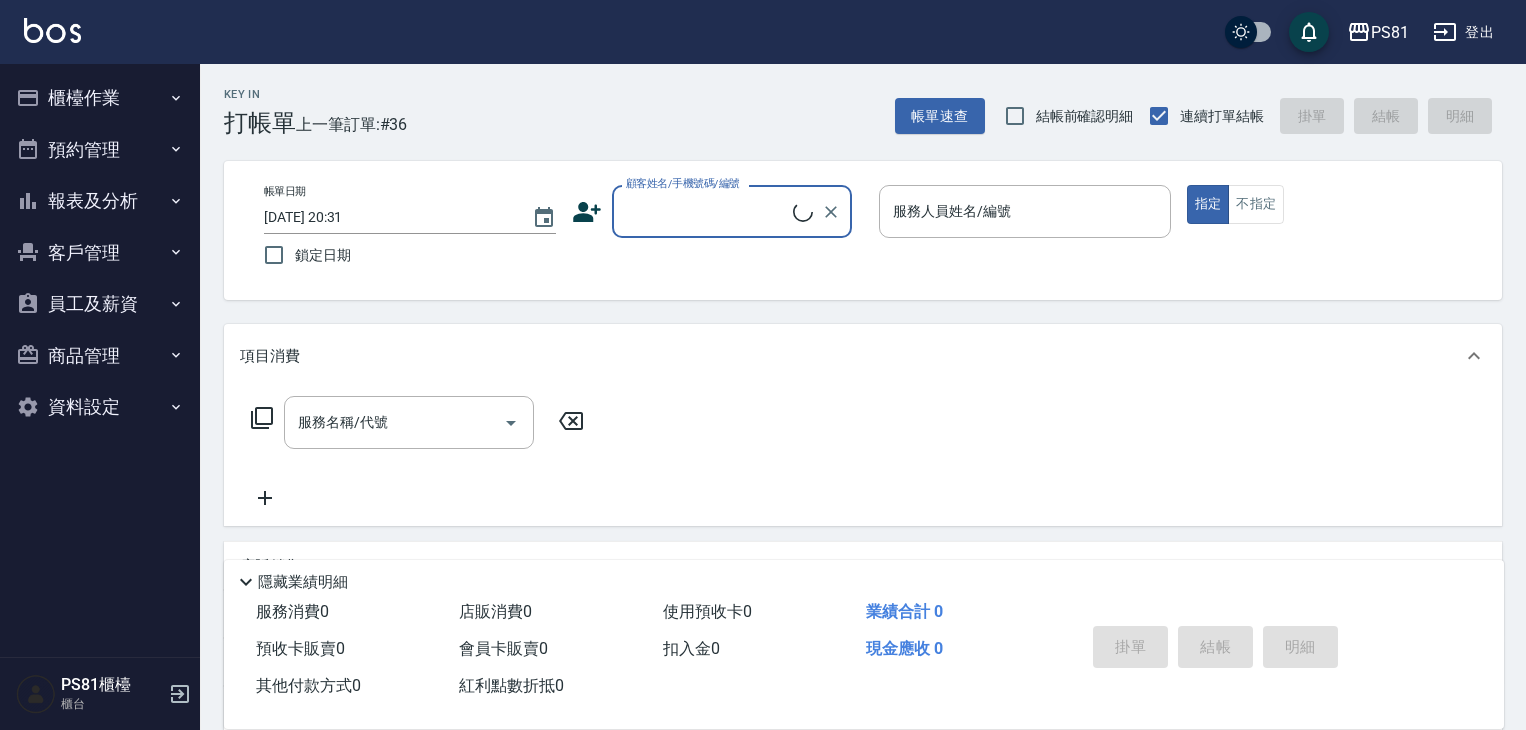 scroll, scrollTop: 0, scrollLeft: 0, axis: both 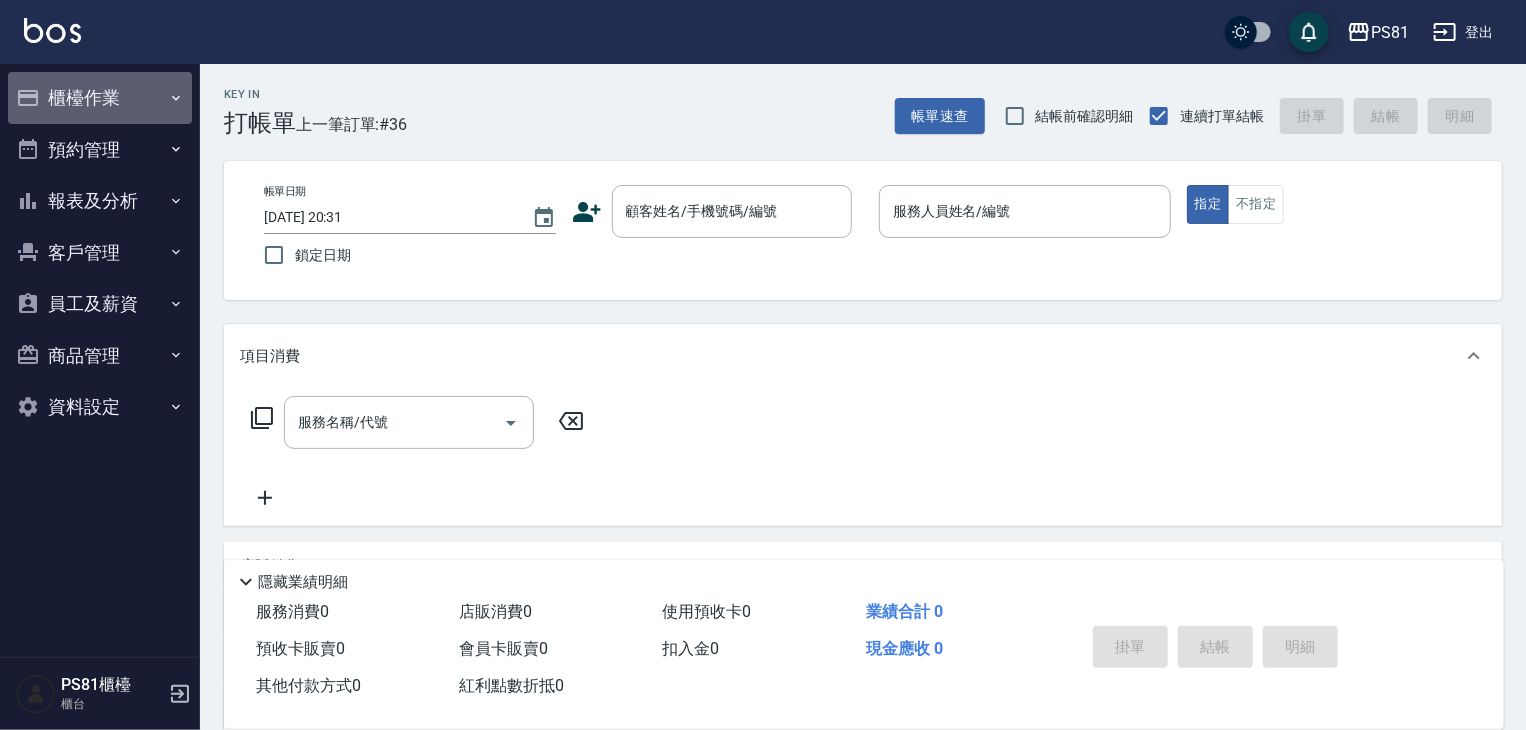 drag, startPoint x: 128, startPoint y: 103, endPoint x: 136, endPoint y: 149, distance: 46.69047 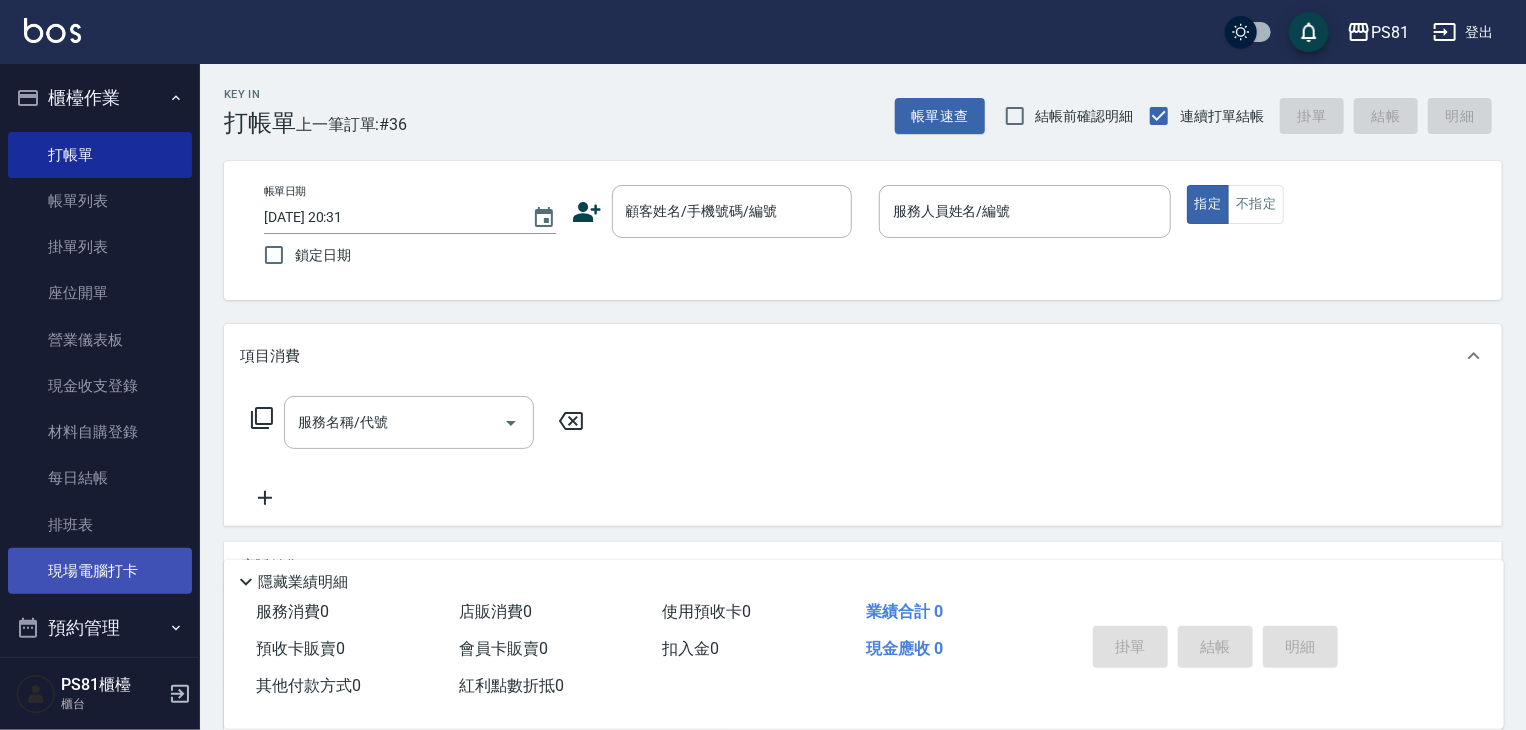 click on "現場電腦打卡" at bounding box center (100, 571) 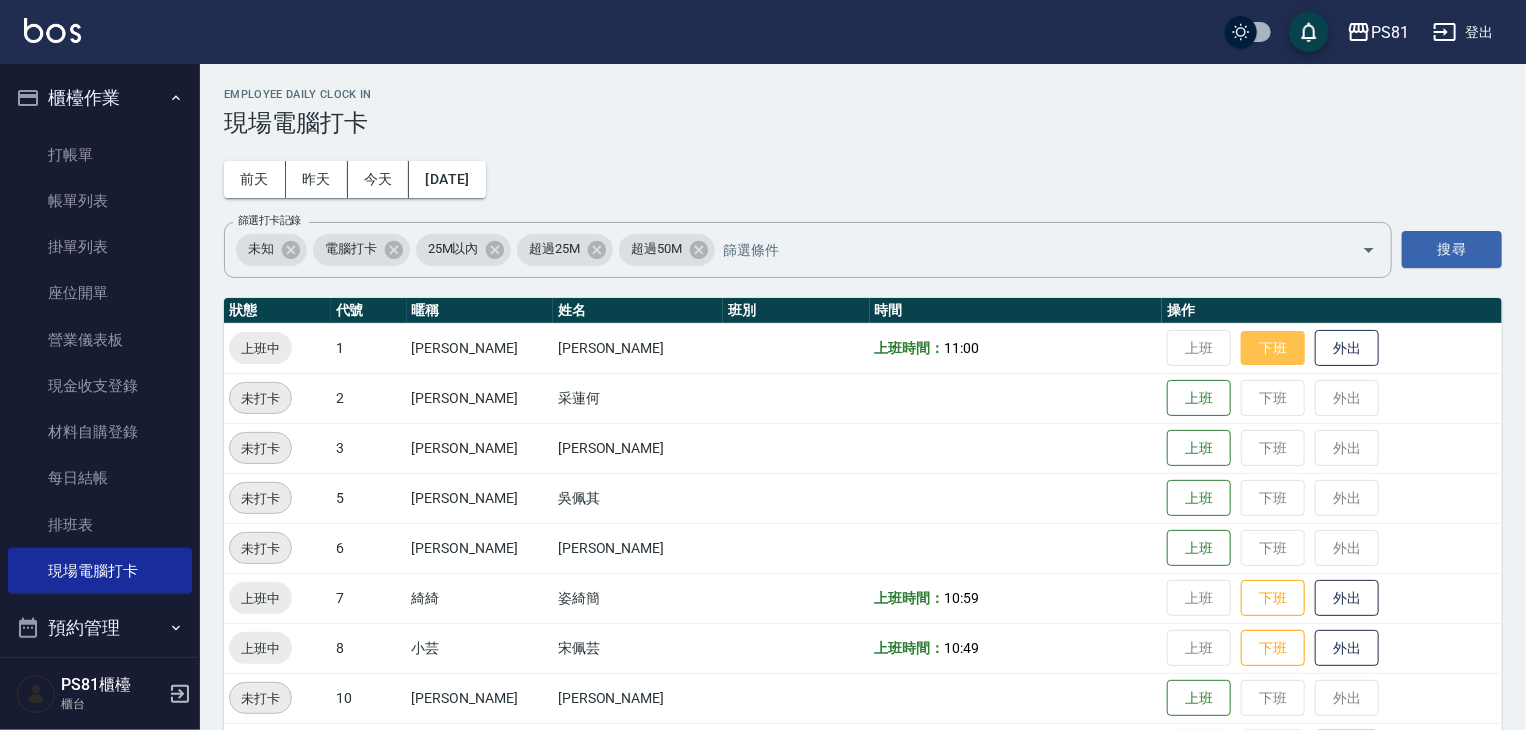 click on "下班" at bounding box center [1273, 348] 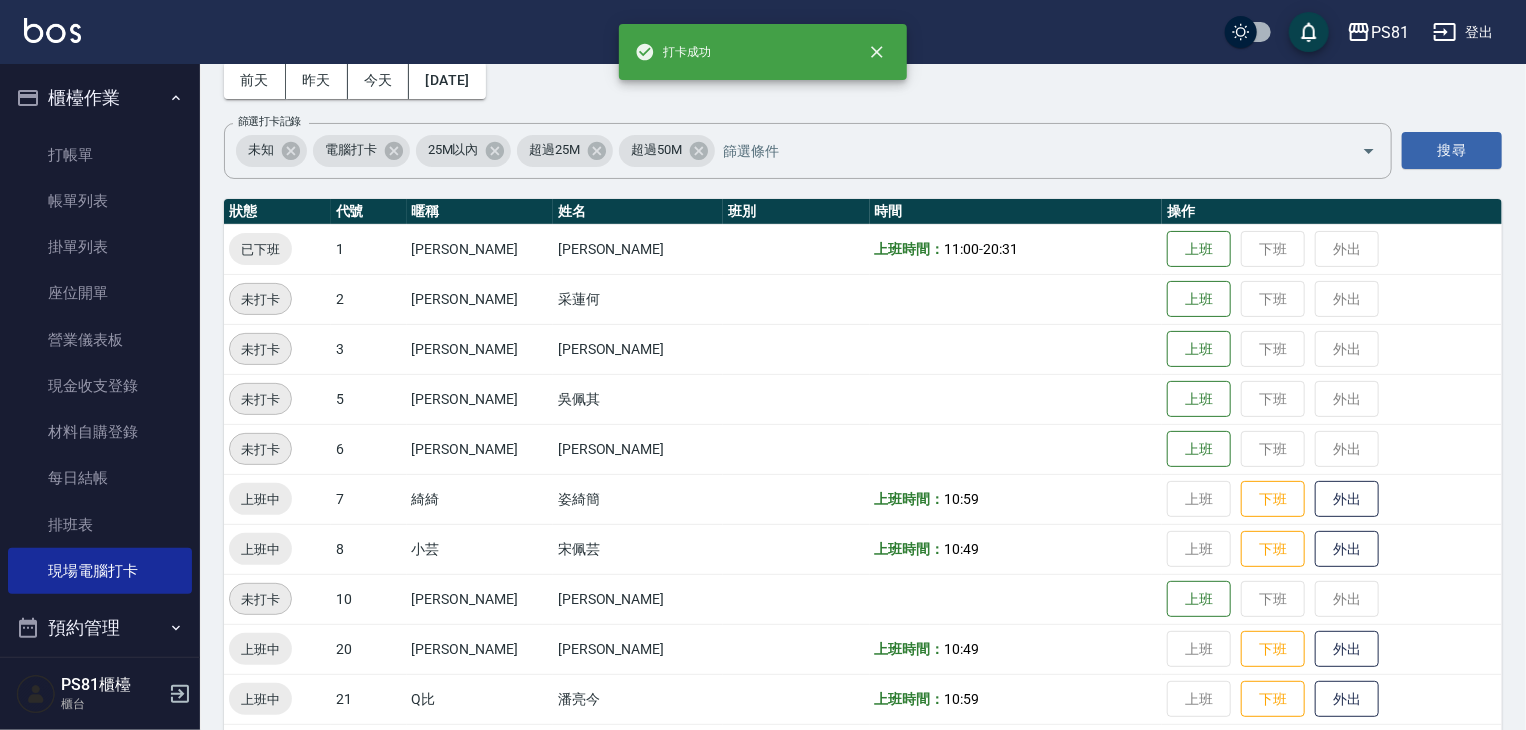 scroll, scrollTop: 200, scrollLeft: 0, axis: vertical 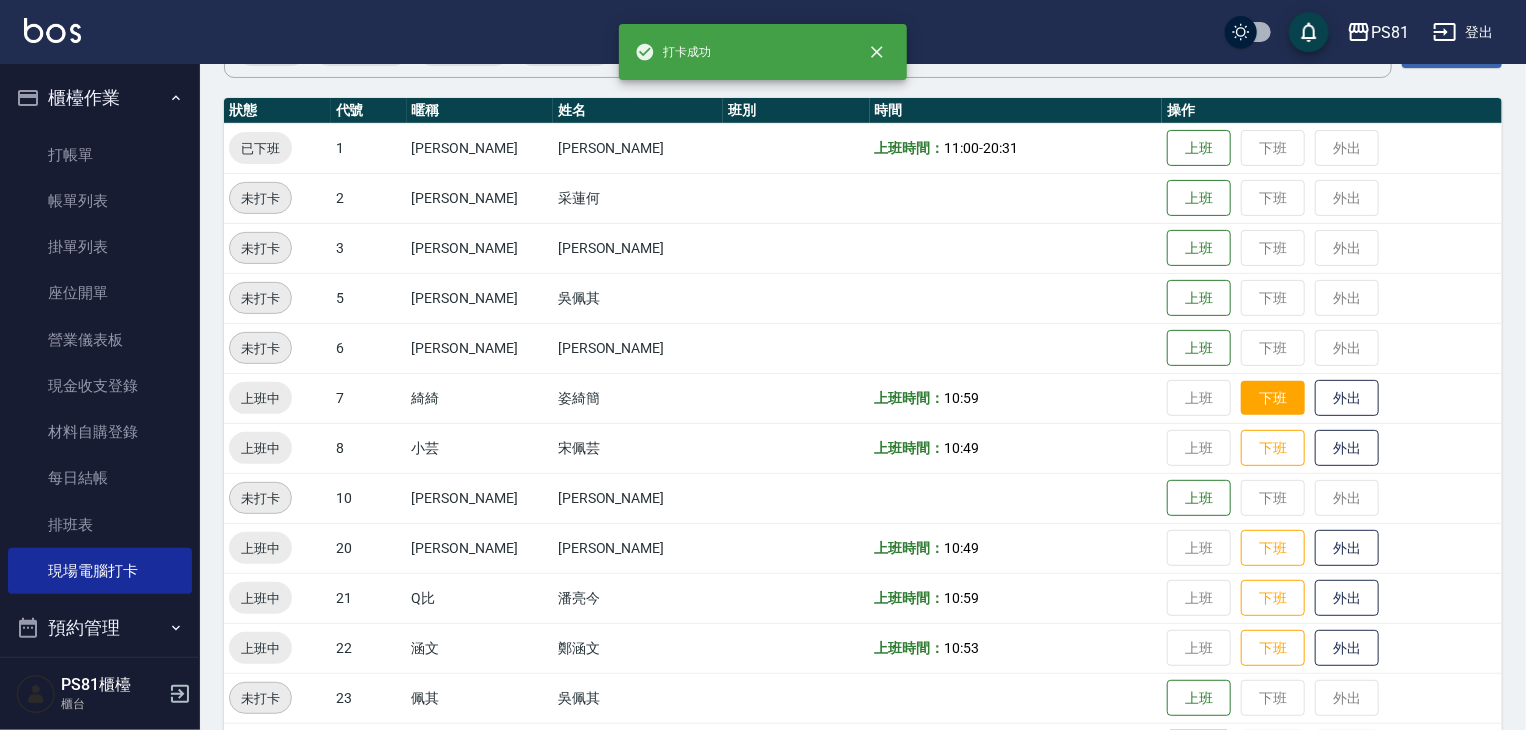 click on "下班" at bounding box center (1273, 398) 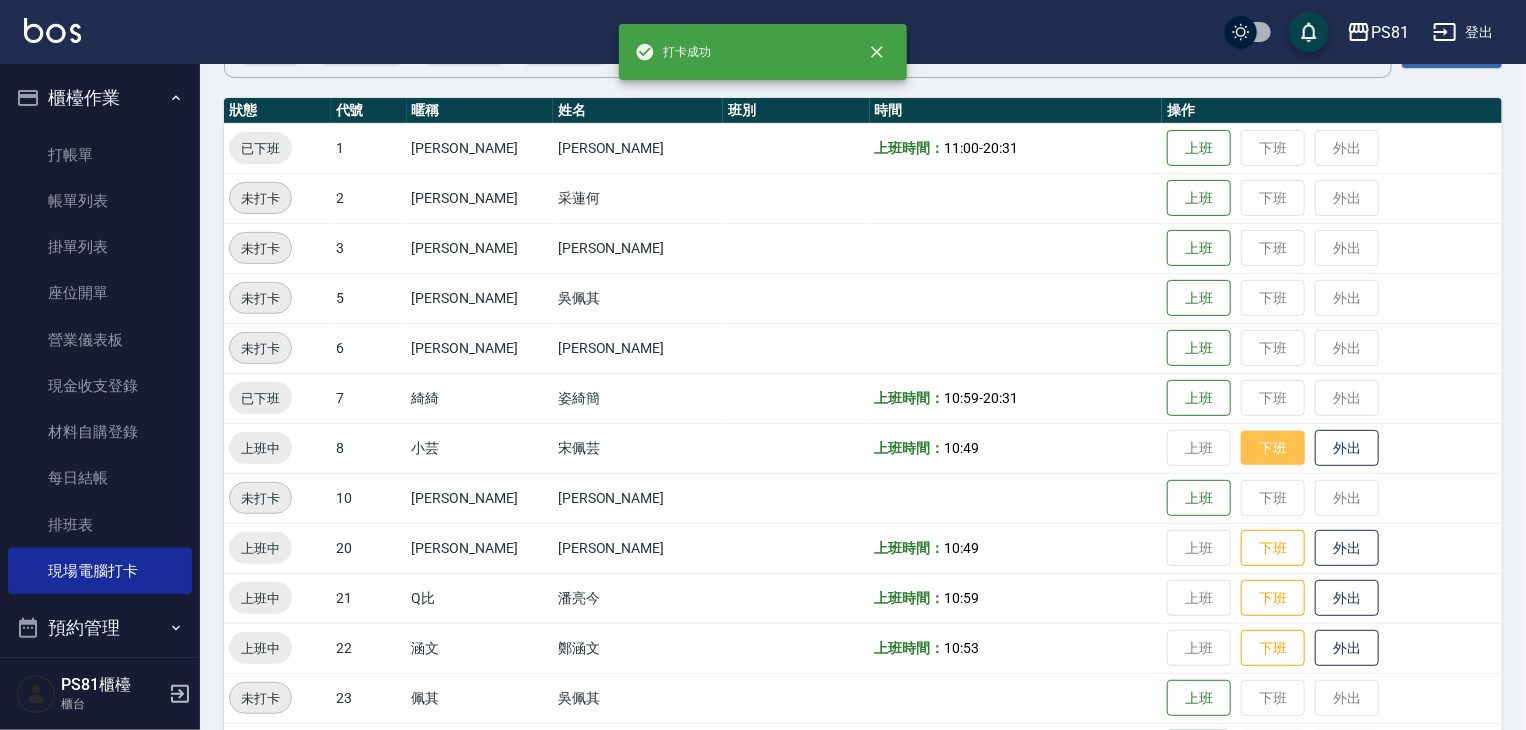 click on "下班" at bounding box center [1273, 448] 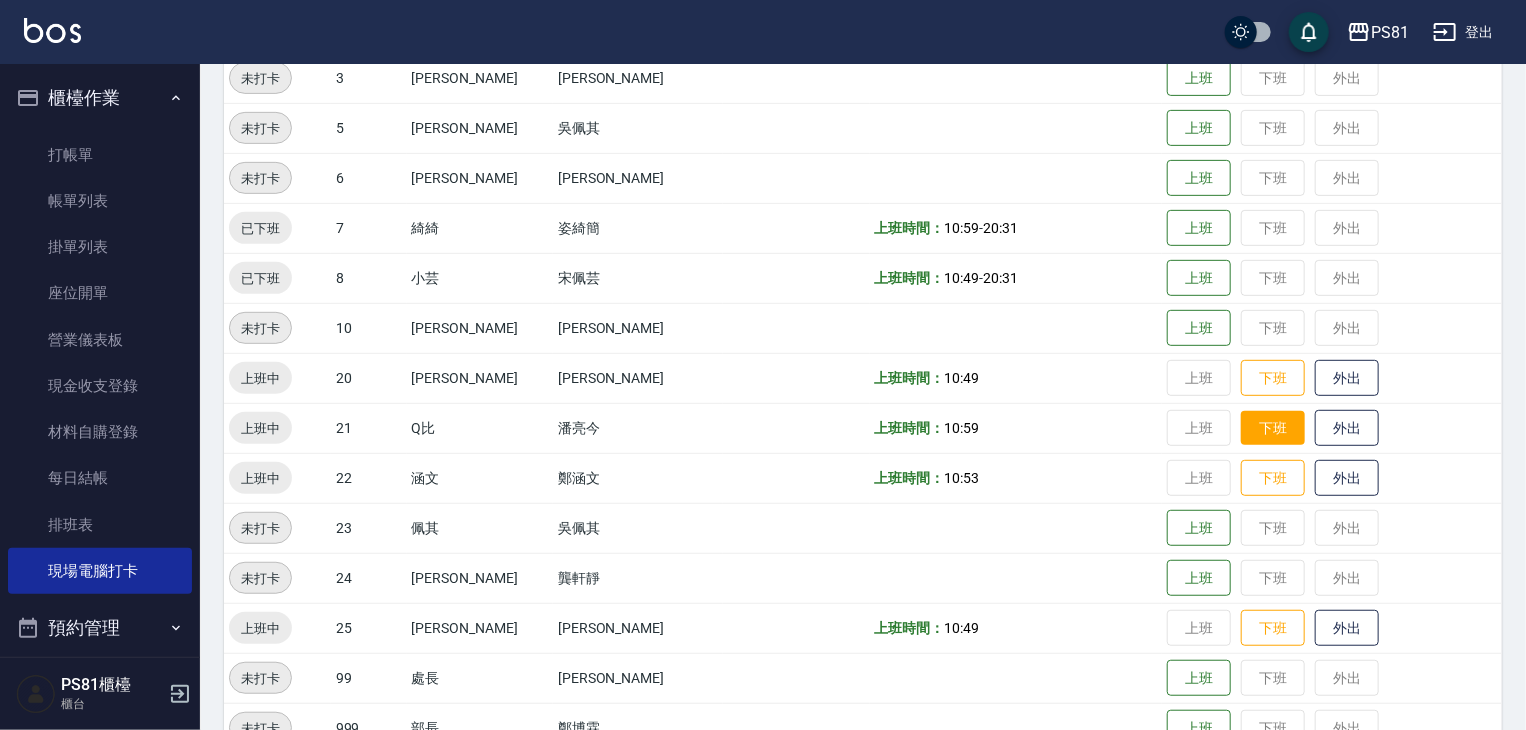 scroll, scrollTop: 400, scrollLeft: 0, axis: vertical 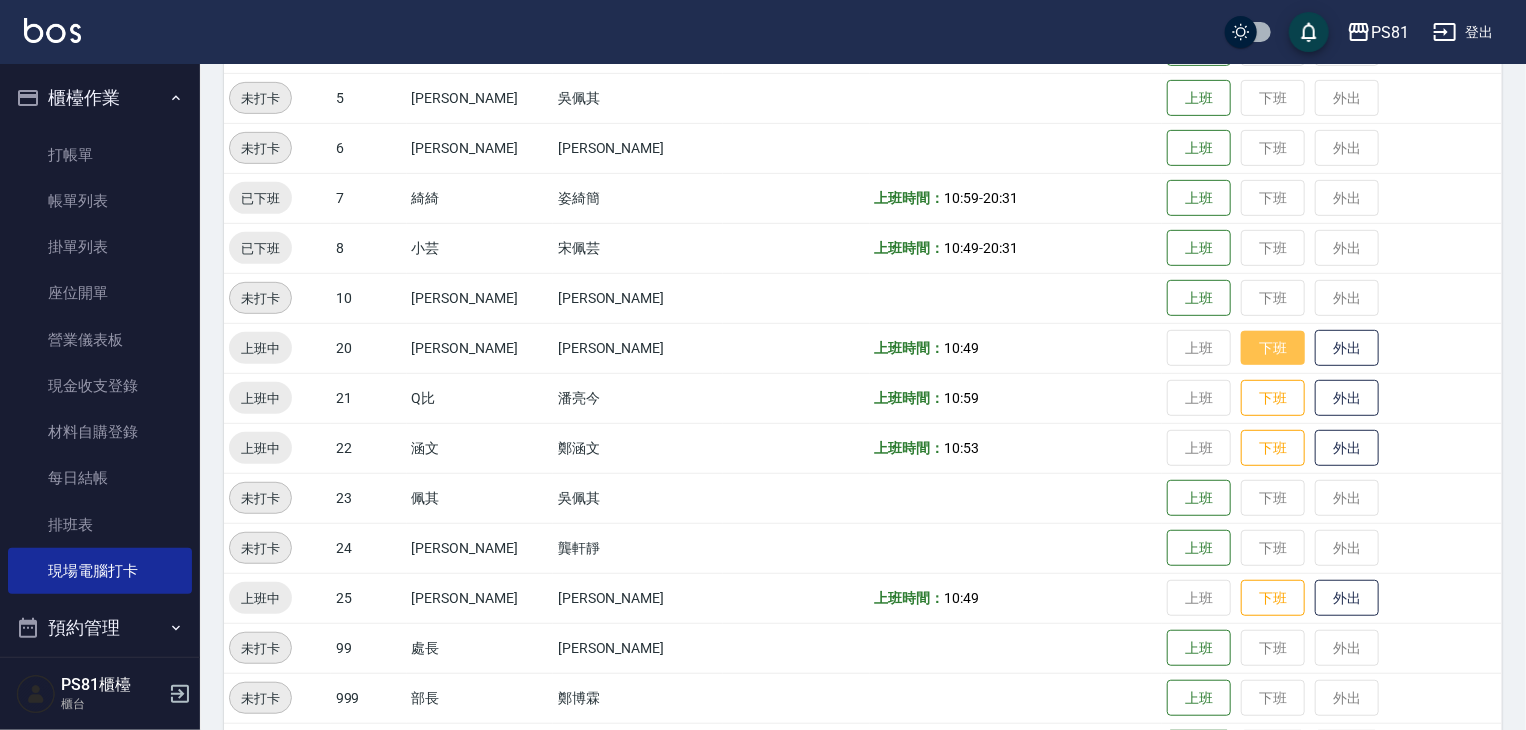click on "下班" at bounding box center (1273, 348) 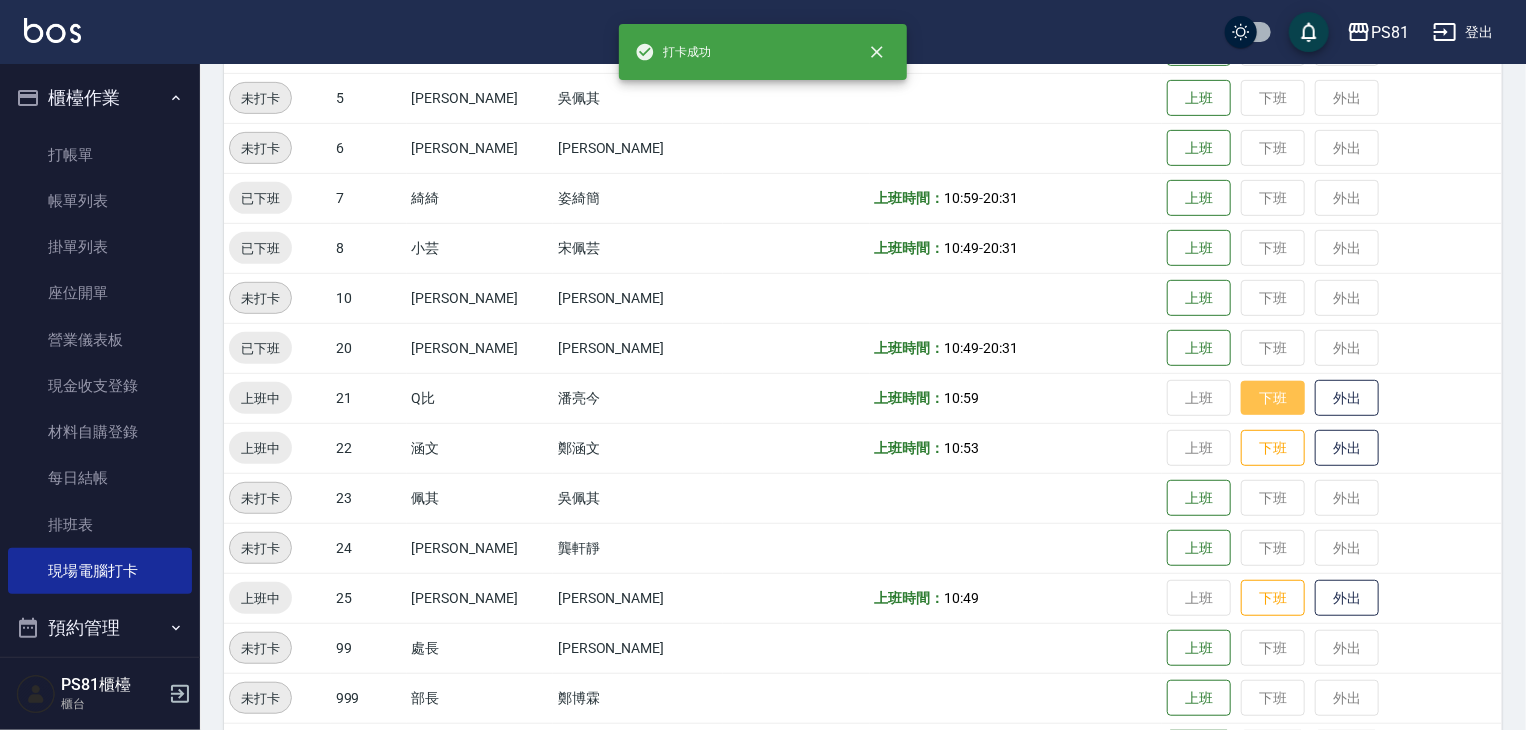 click on "下班" at bounding box center (1273, 398) 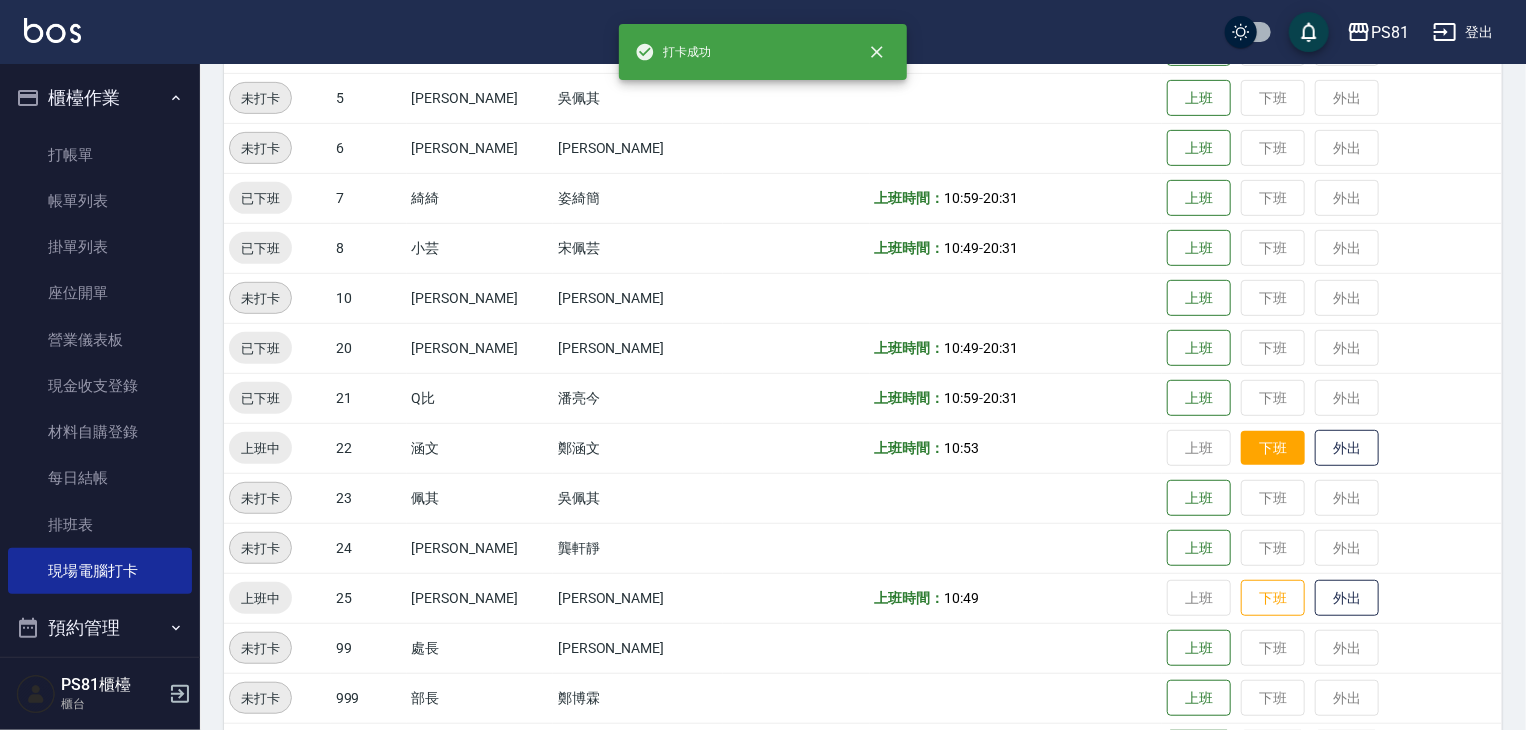 click on "下班" at bounding box center [1273, 448] 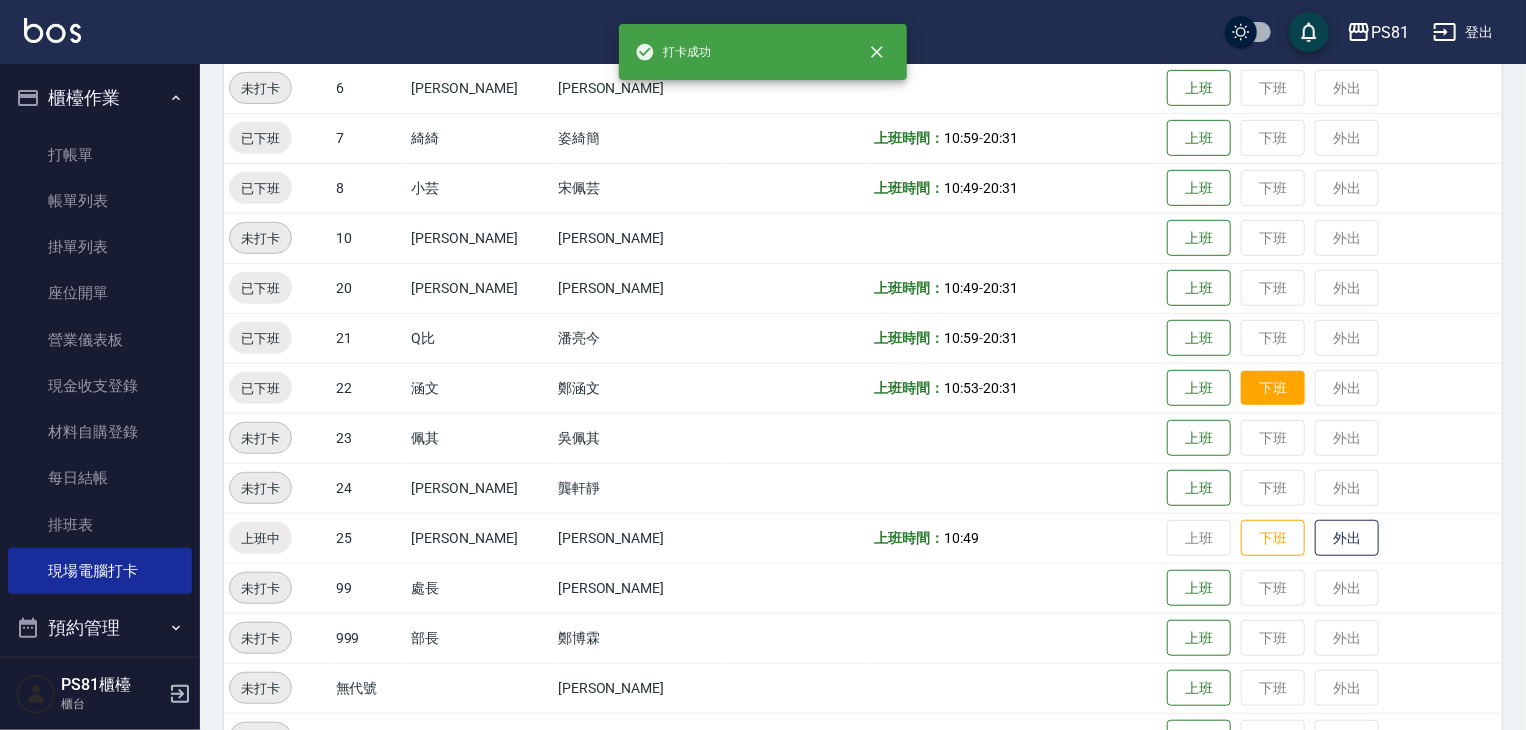 scroll, scrollTop: 517, scrollLeft: 0, axis: vertical 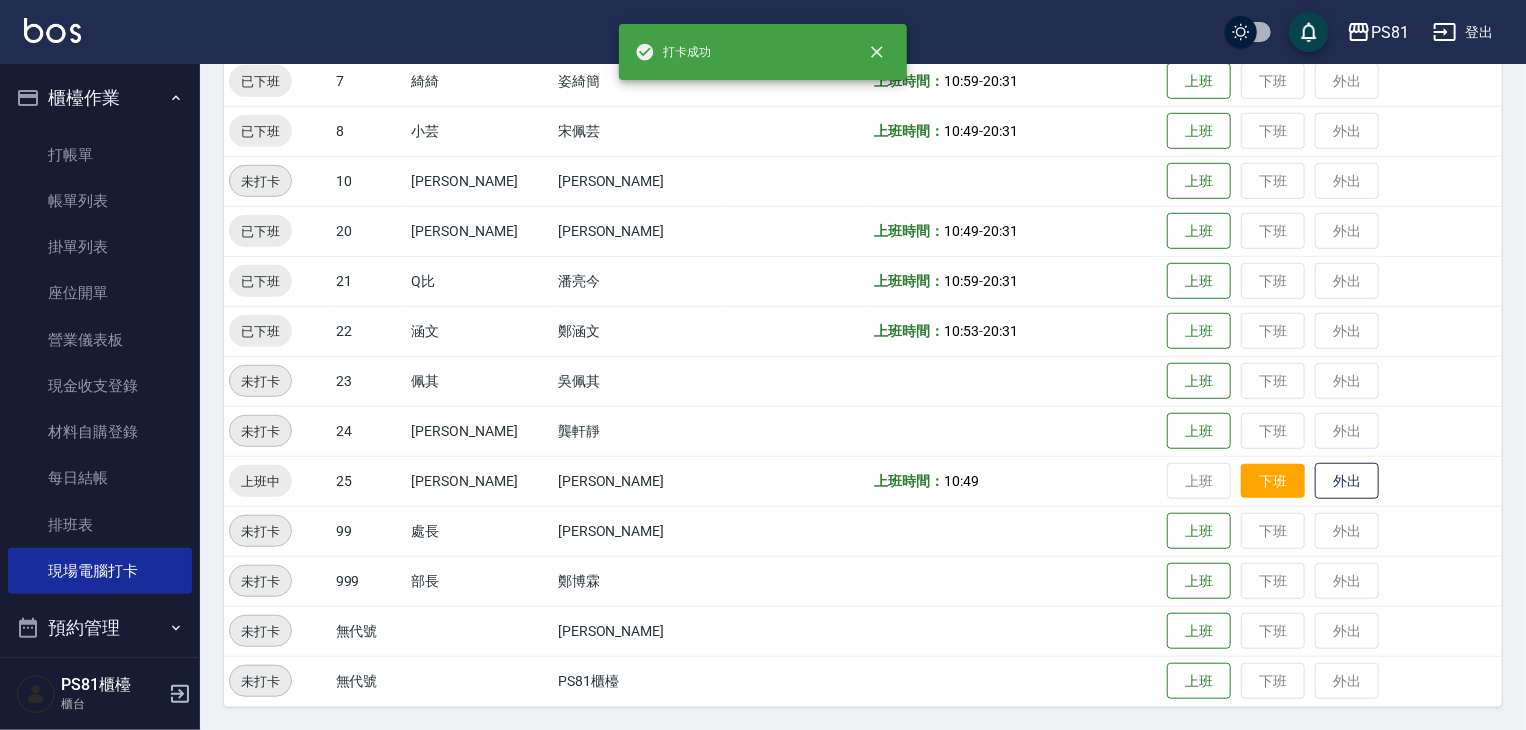 click on "下班" at bounding box center (1273, 481) 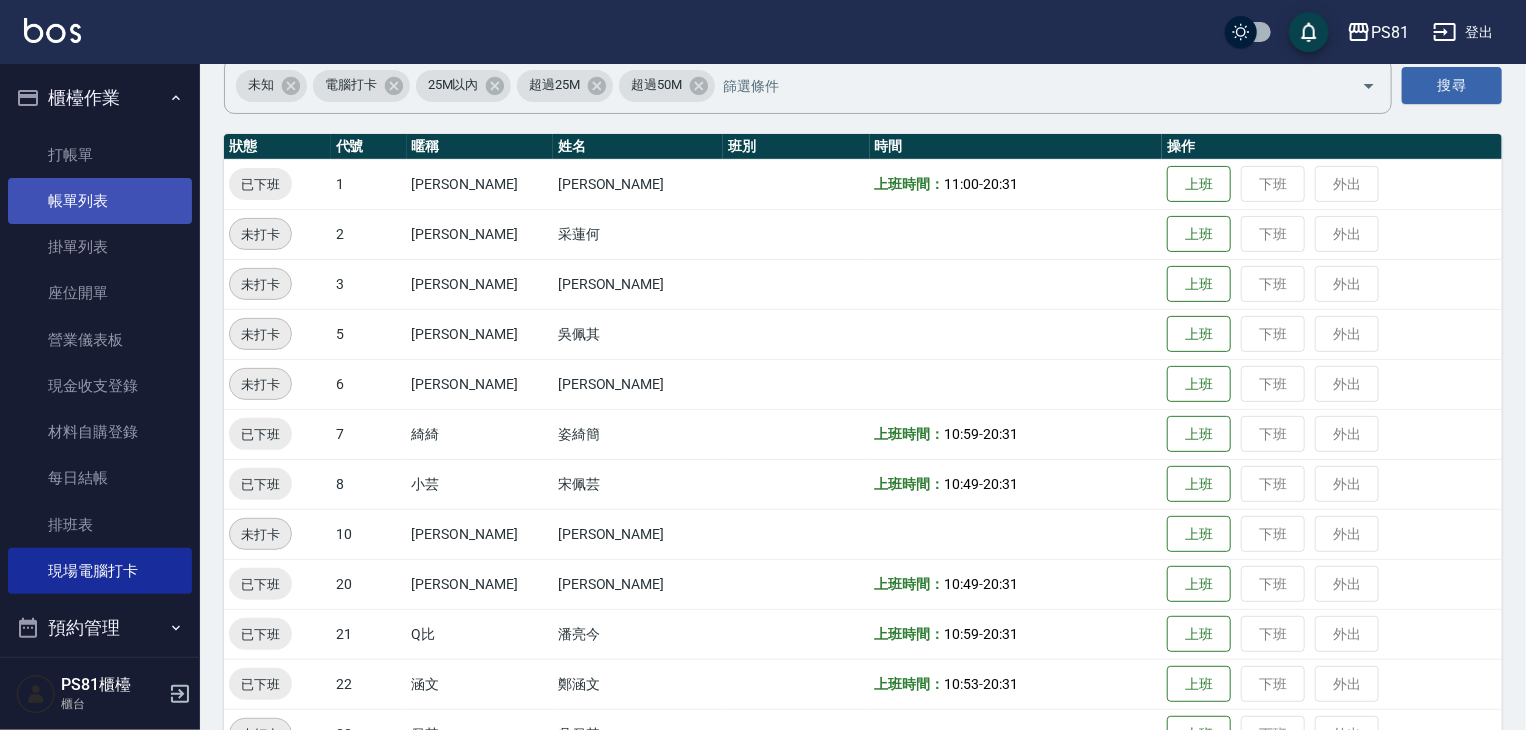scroll, scrollTop: 0, scrollLeft: 0, axis: both 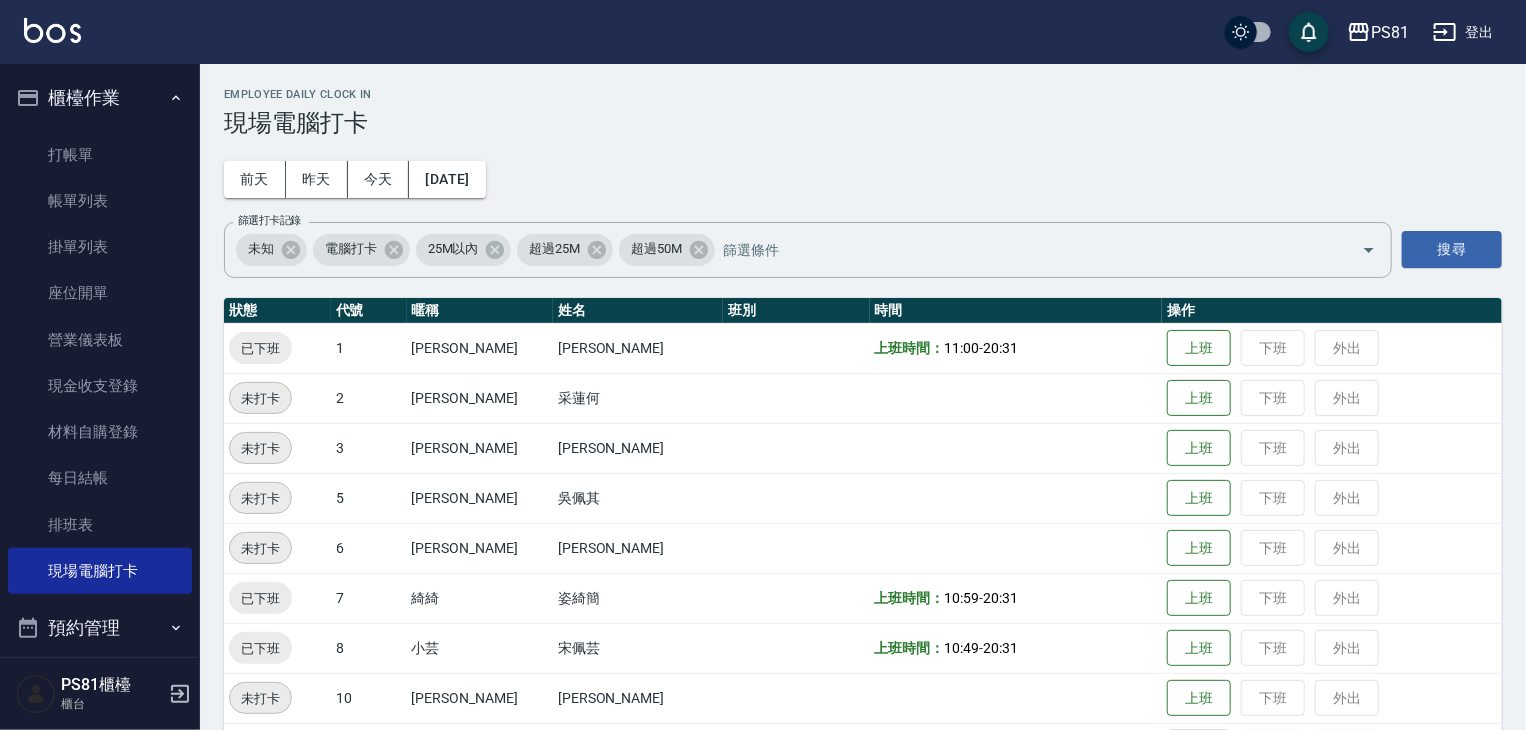 click on "打帳單 帳單列表 掛單列表 座位開單 營業儀表板 現金收支登錄 材料自購登錄 每日結帳 排班表 現場電腦打卡" at bounding box center (100, 363) 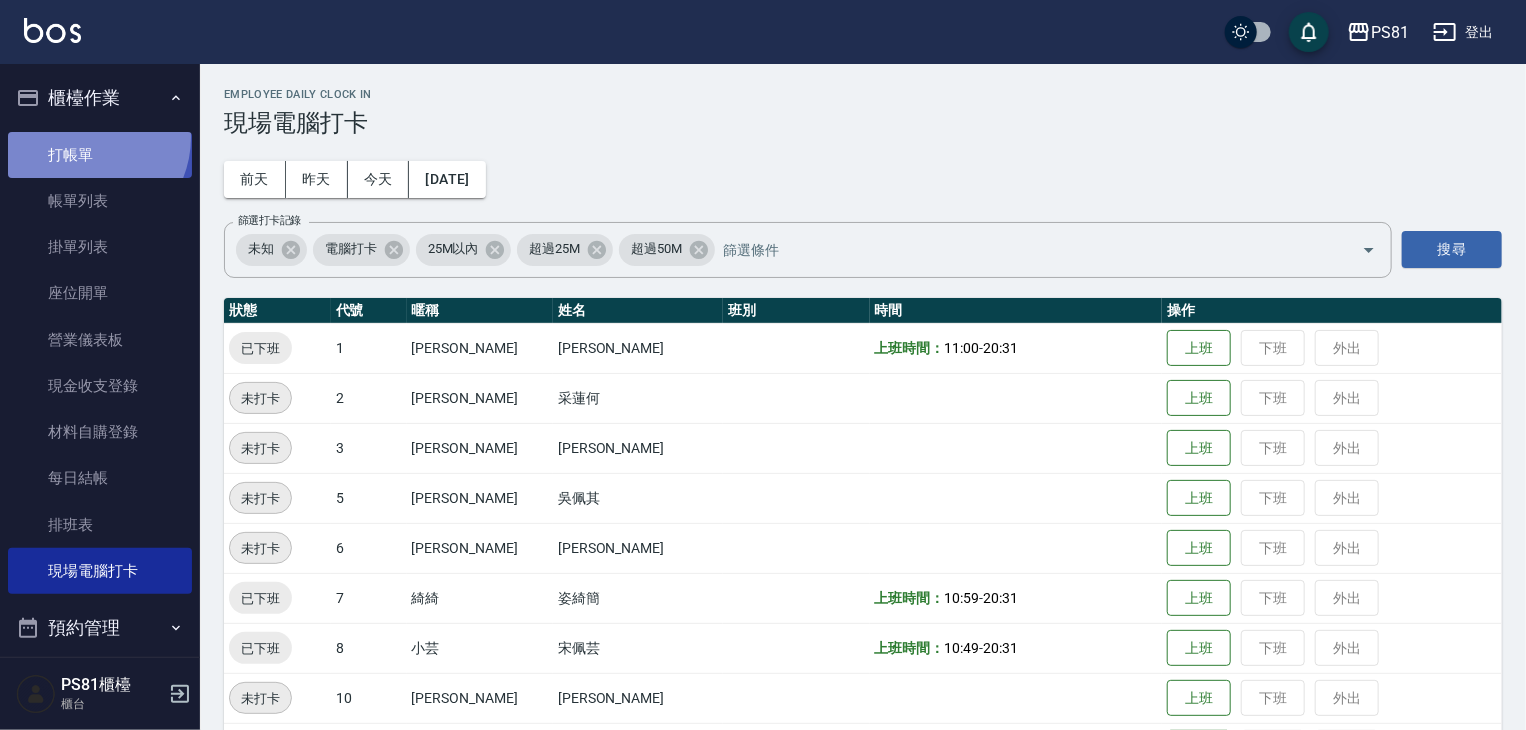 click on "打帳單" at bounding box center (100, 155) 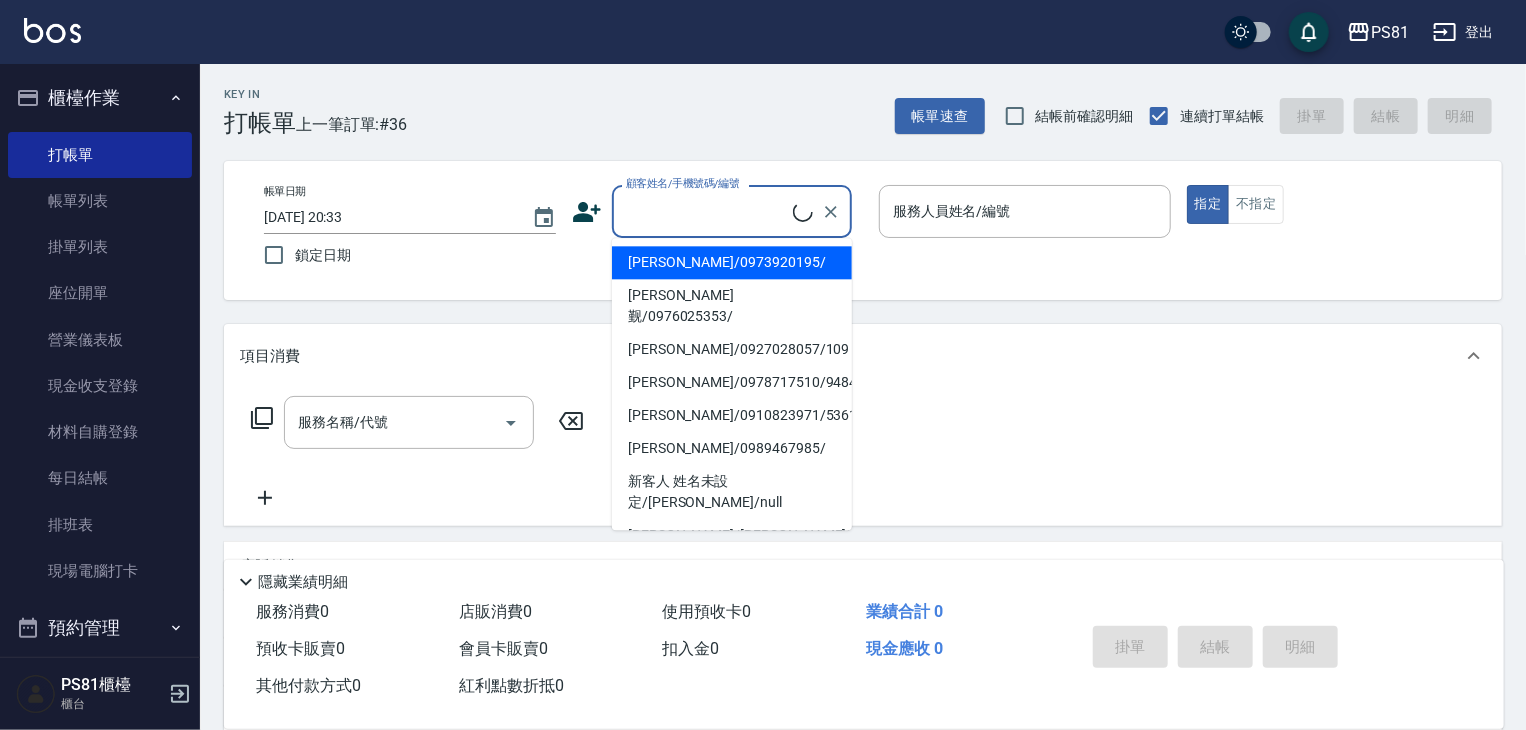 click on "顧客姓名/手機號碼/編號" at bounding box center (707, 211) 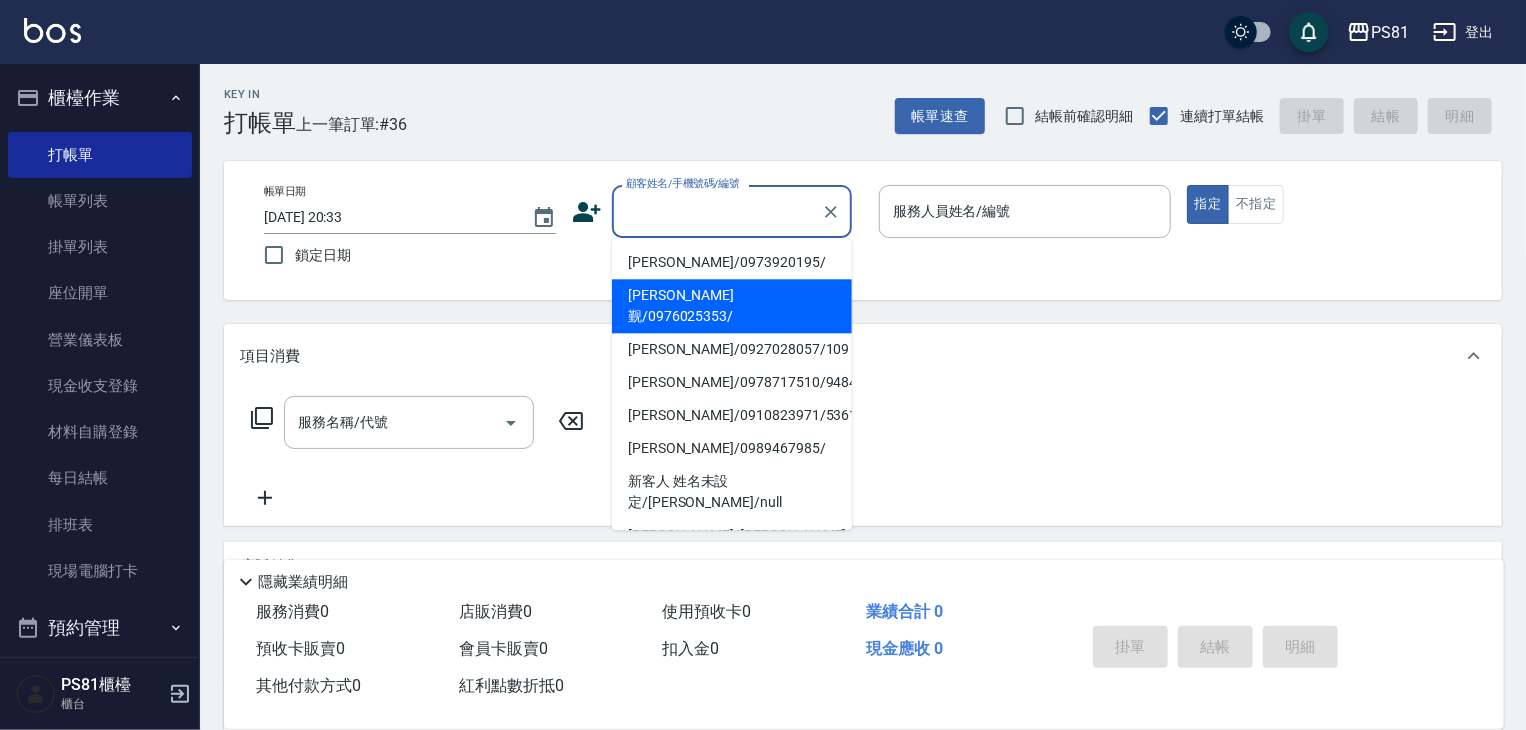 click on "[PERSON_NAME]觐/0976025353/" at bounding box center (732, 306) 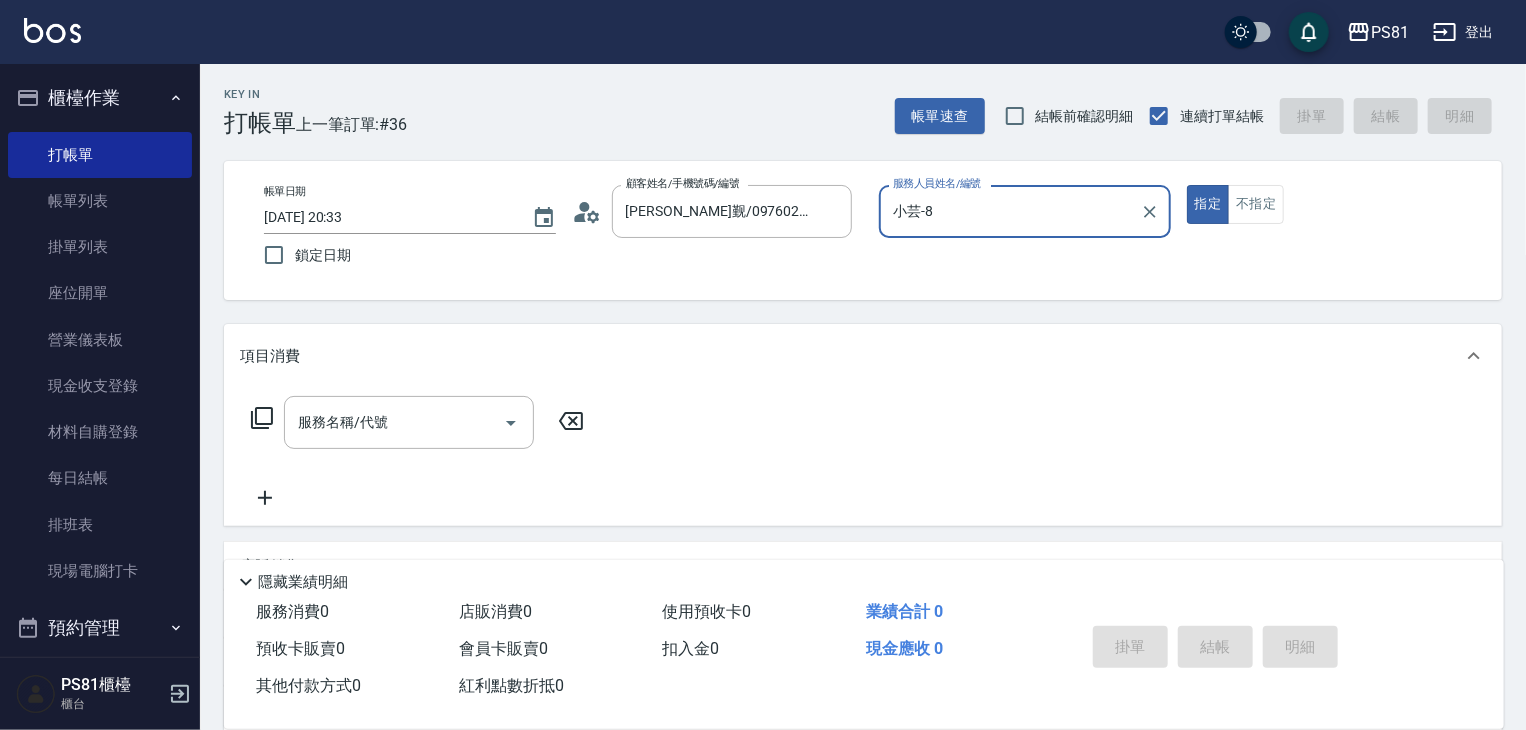 type on "小芸-8" 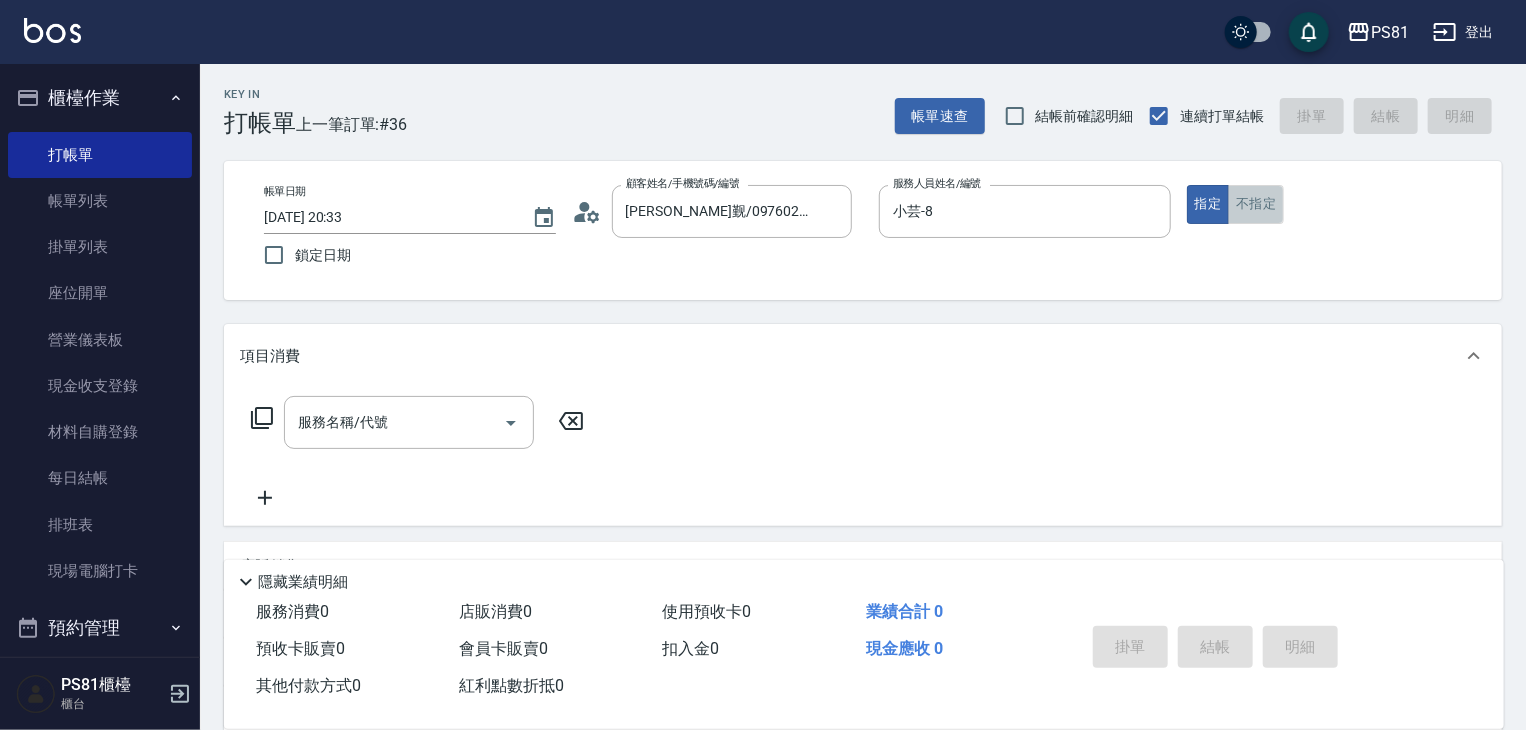 click on "不指定" at bounding box center [1256, 204] 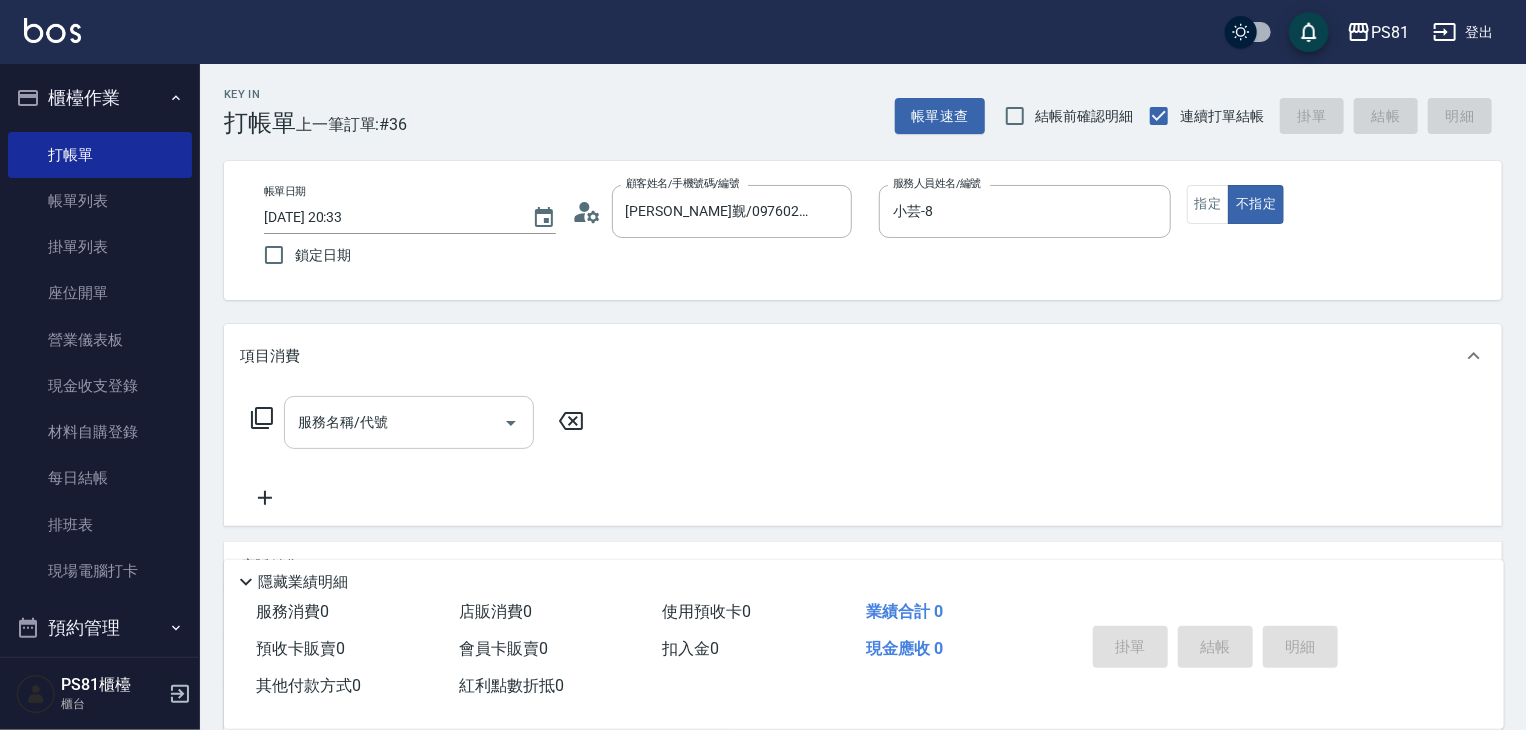 click on "服務名稱/代號" at bounding box center [394, 422] 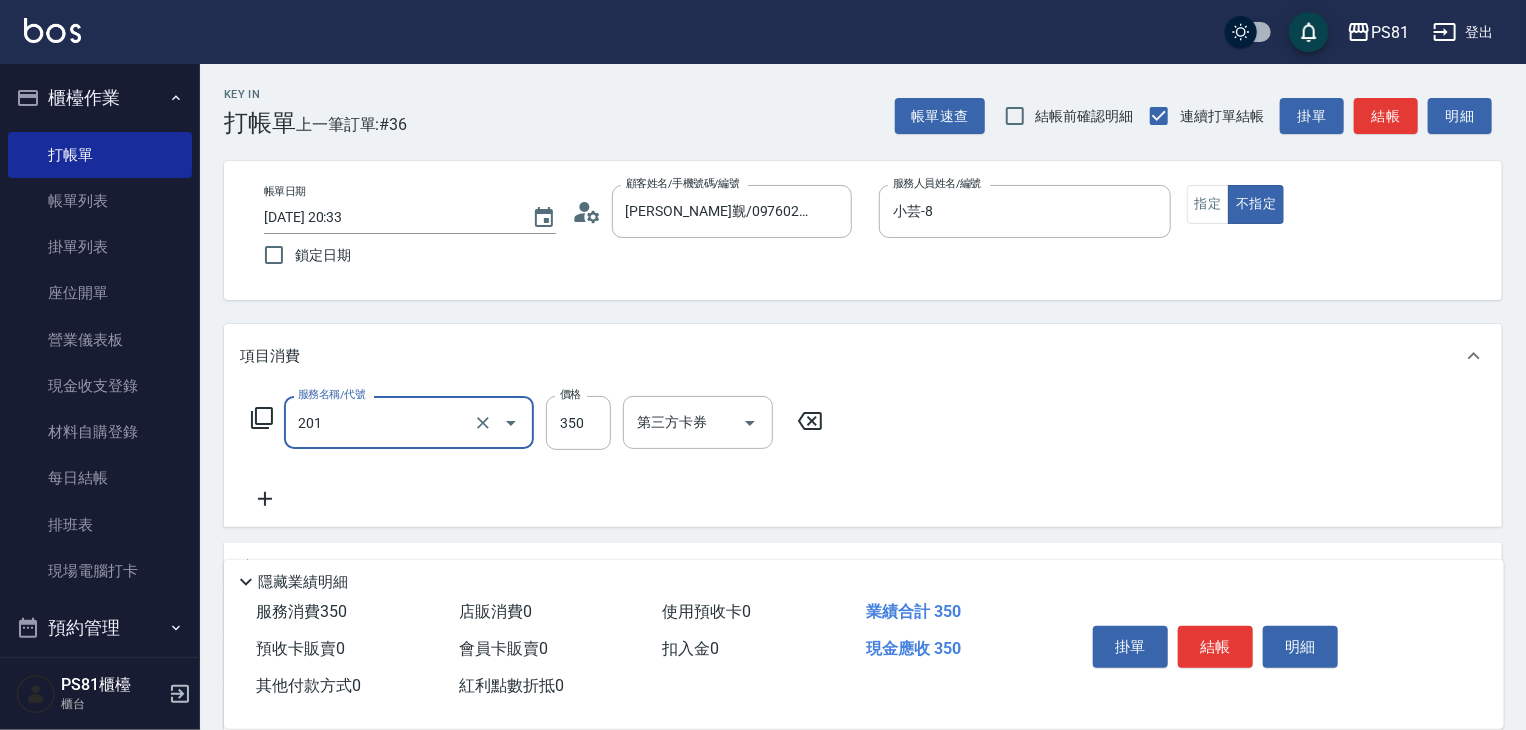 type on "洗剪350(201)" 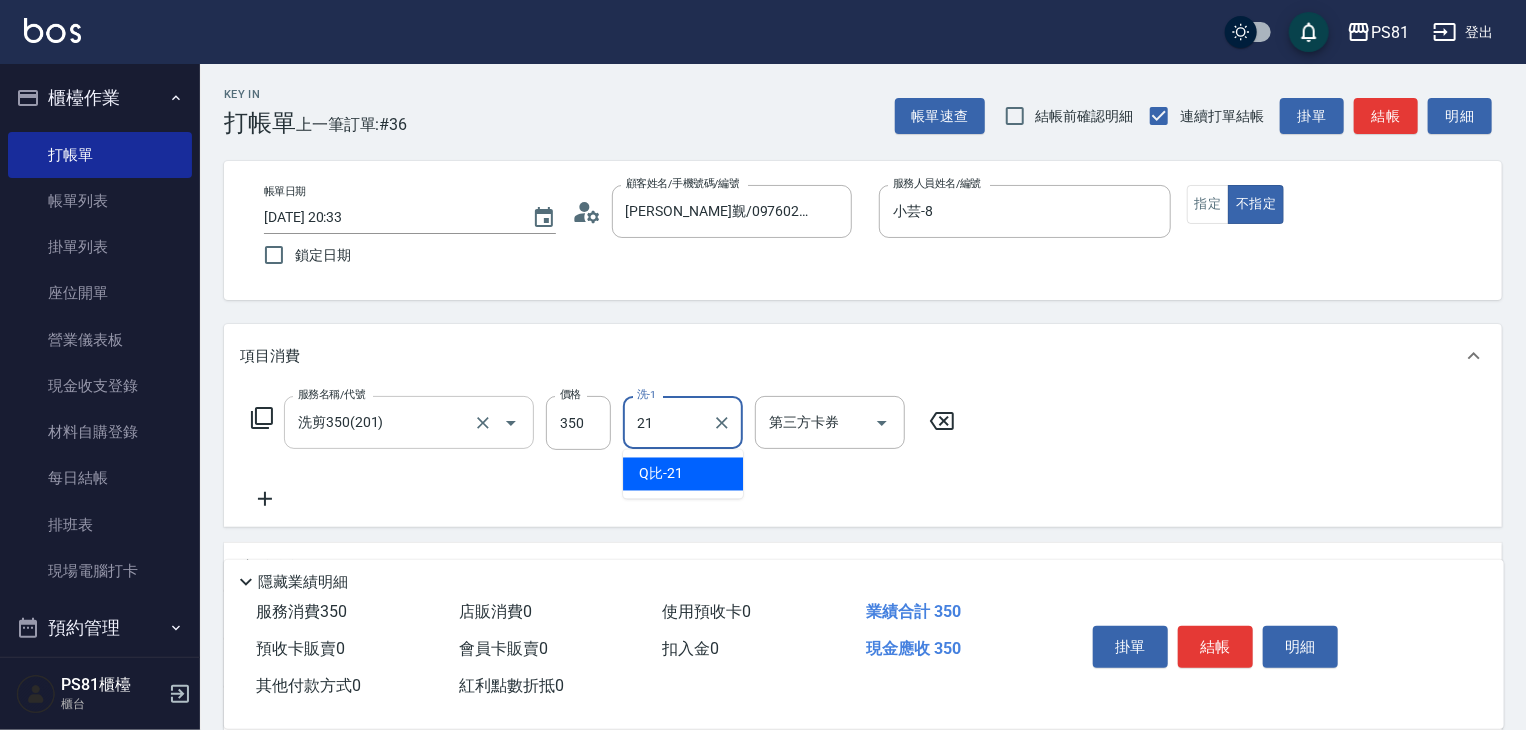 type on "Q比-21" 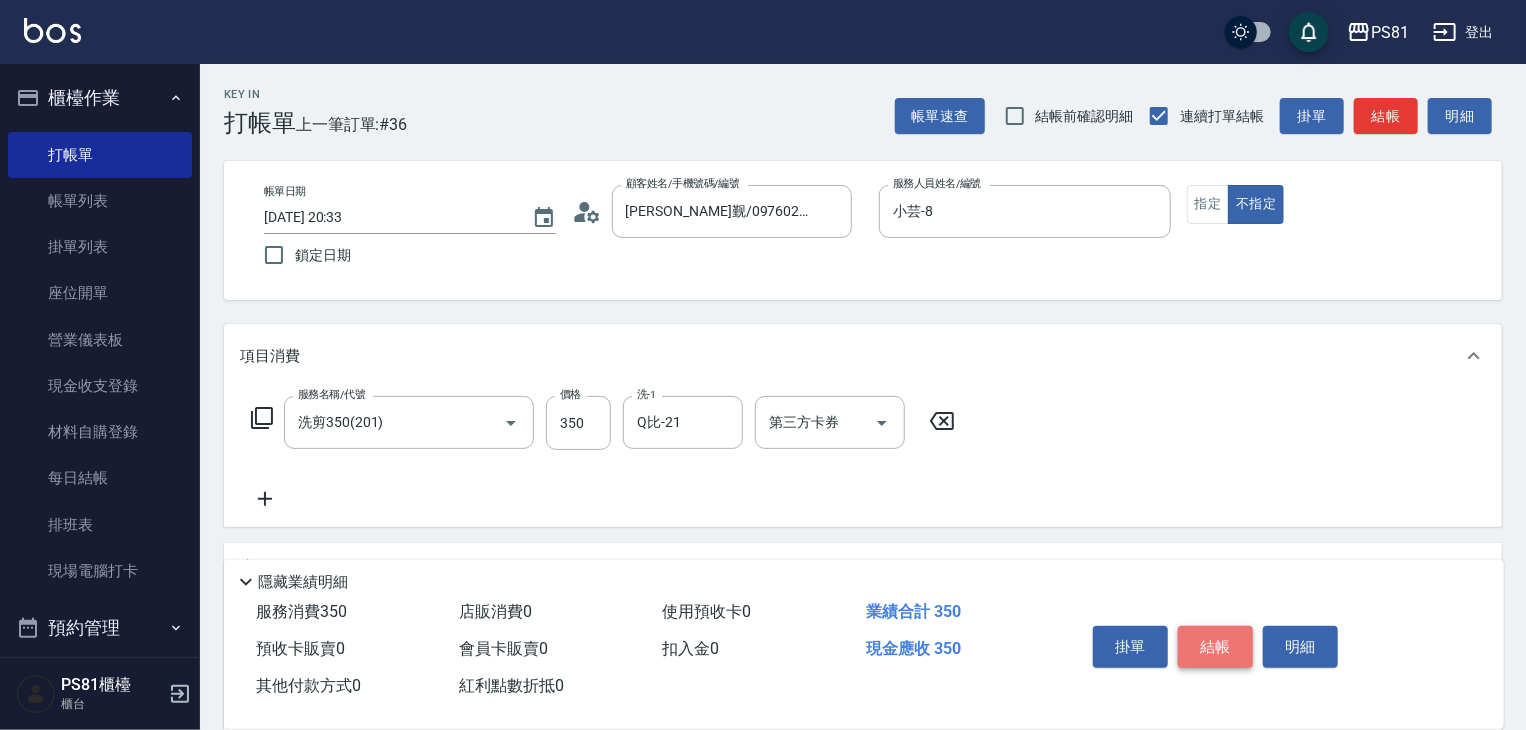 click on "結帳" at bounding box center (1215, 647) 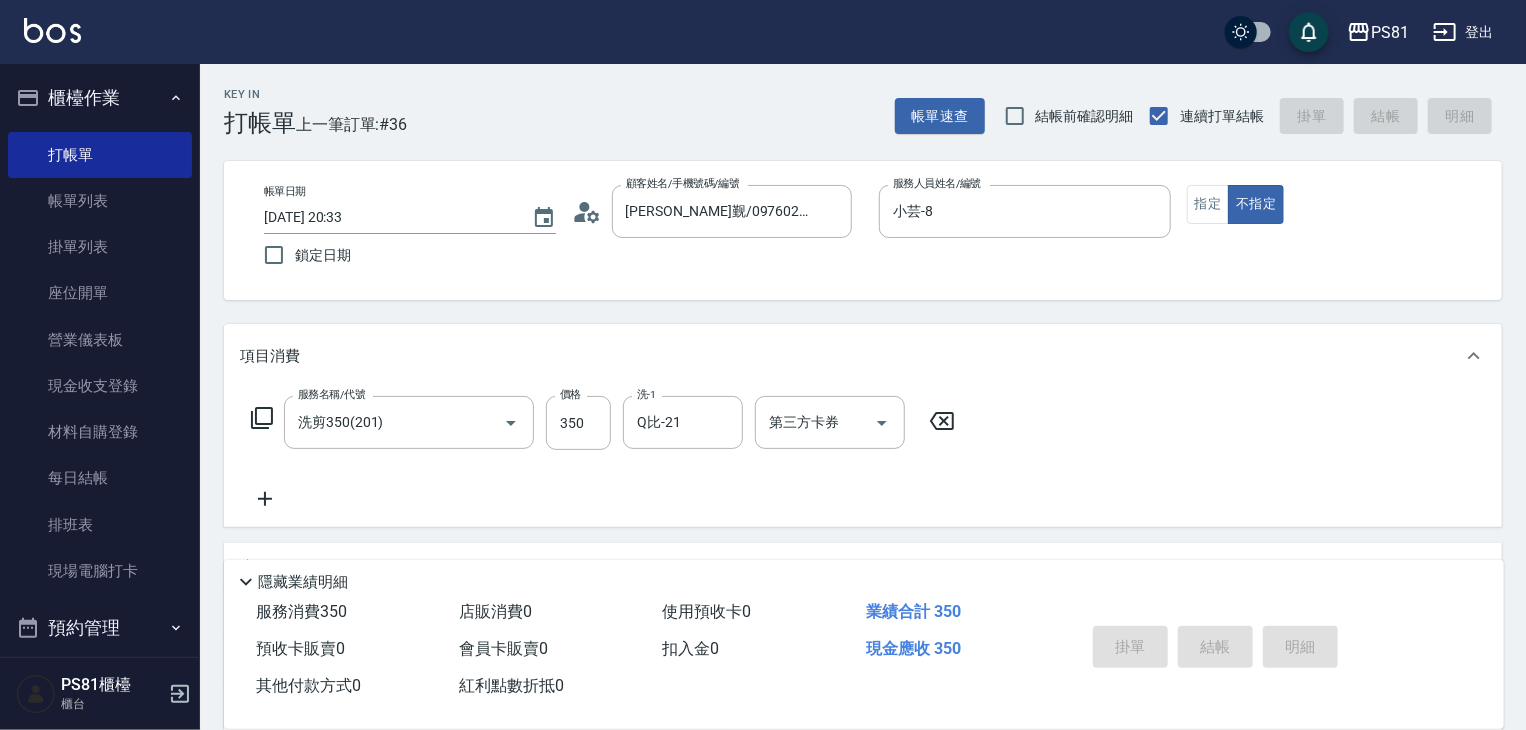 type on "[DATE] 20:34" 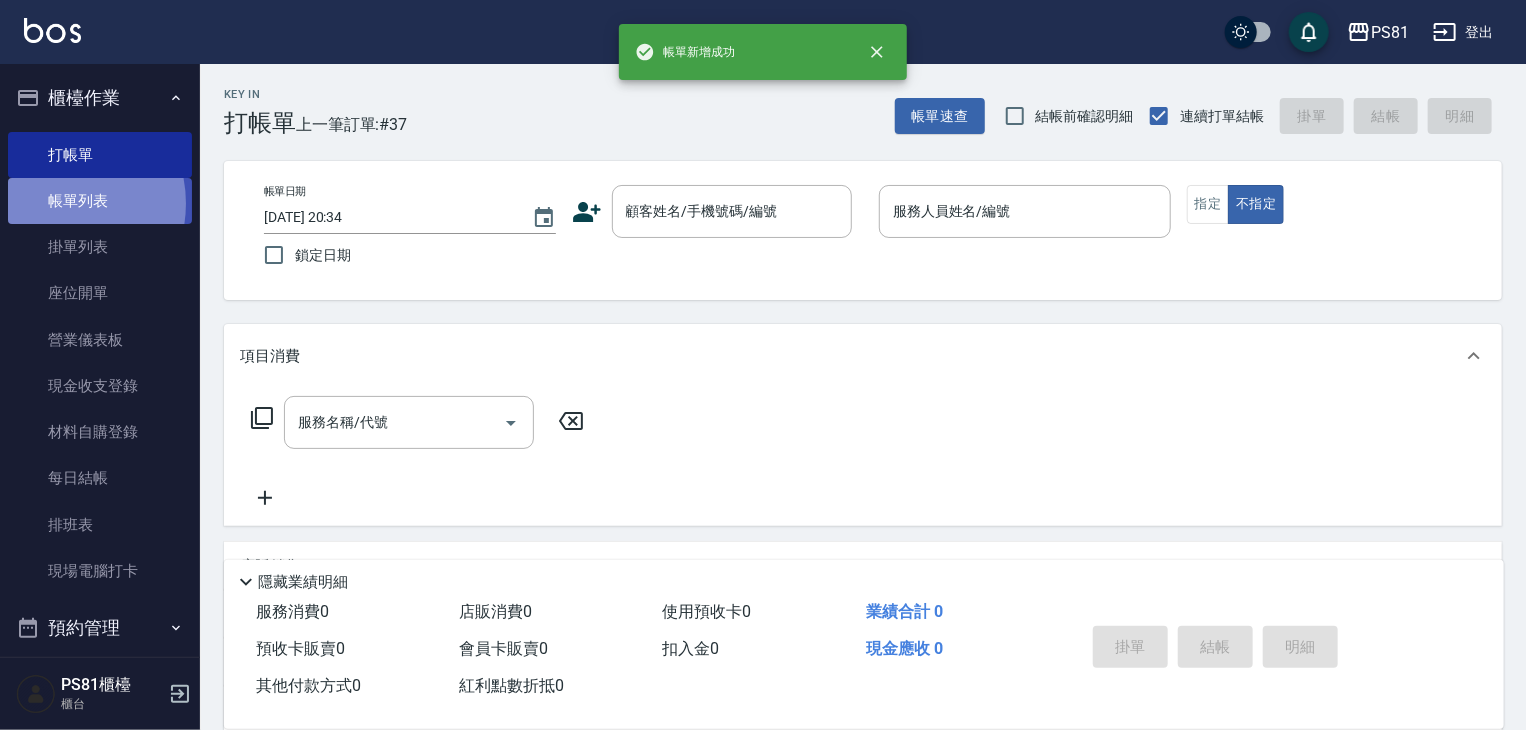 click on "帳單列表" at bounding box center (100, 201) 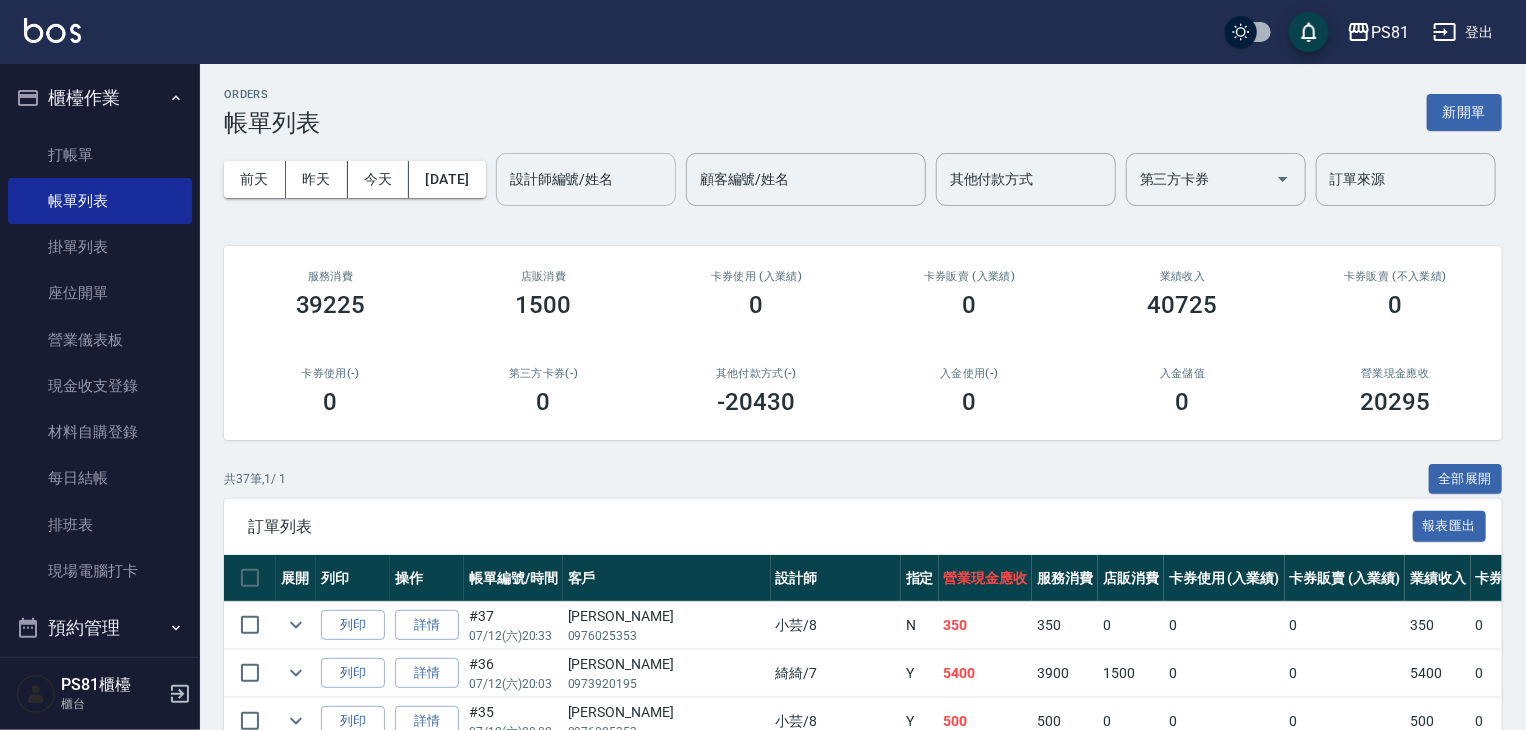 click on "設計師編號/姓名" at bounding box center (586, 179) 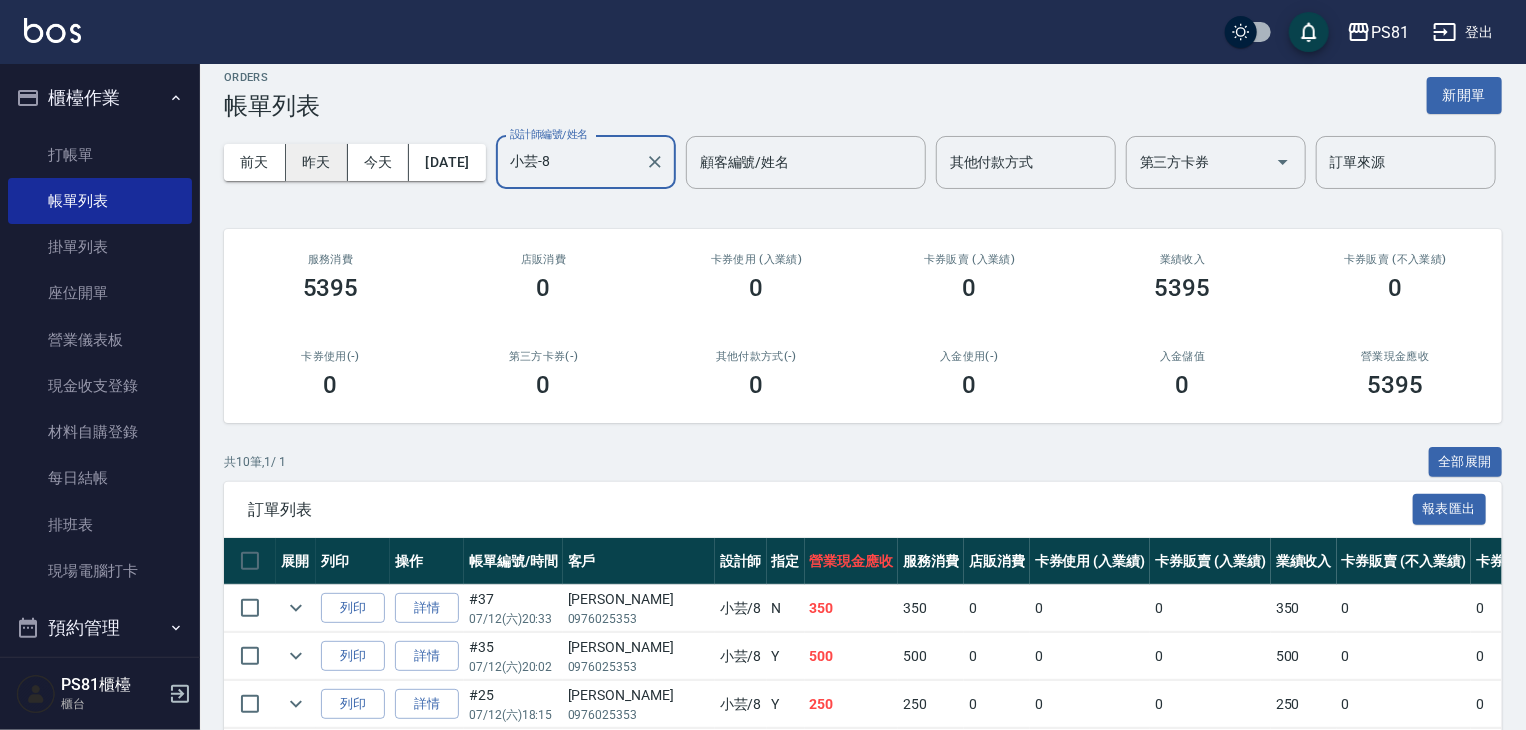 scroll, scrollTop: 0, scrollLeft: 0, axis: both 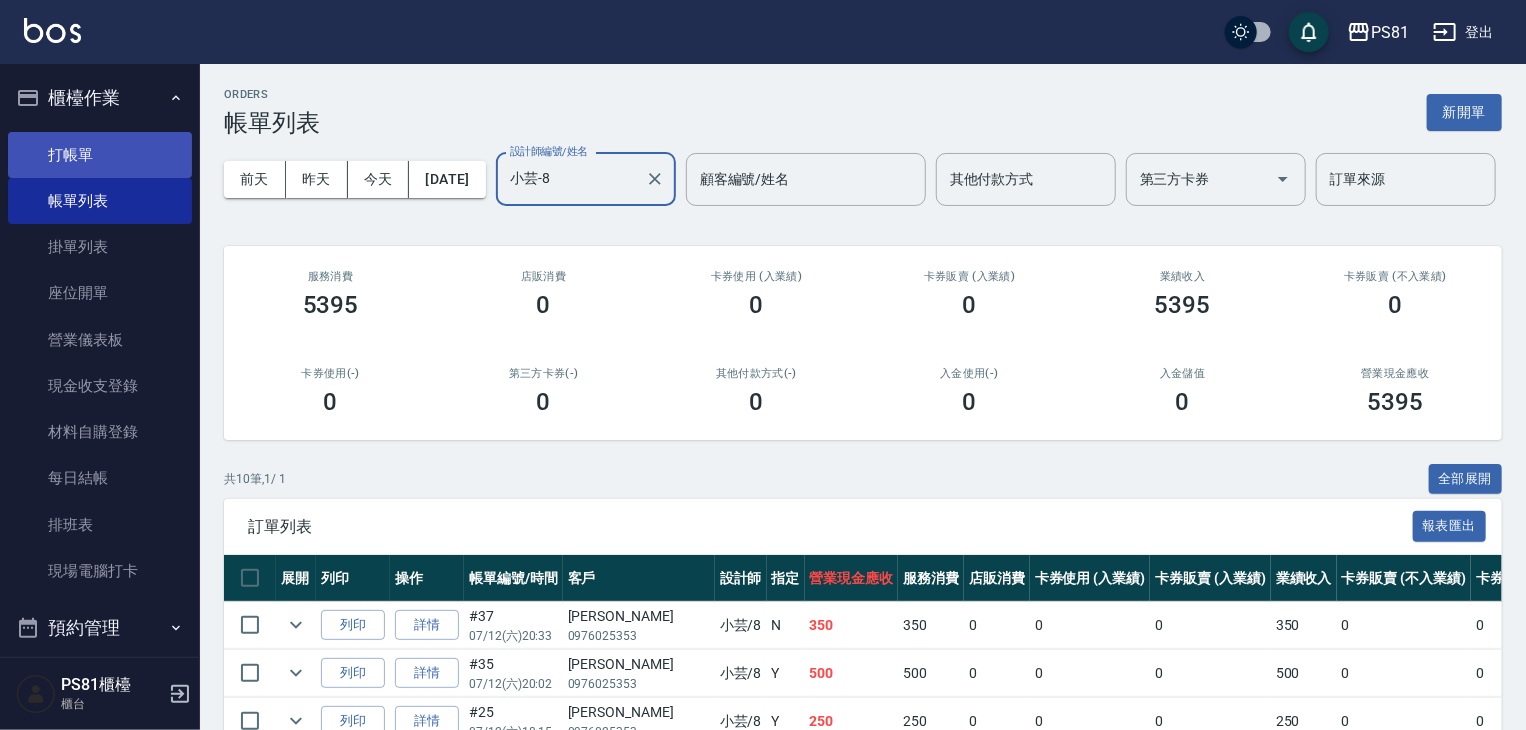type on "小芸-8" 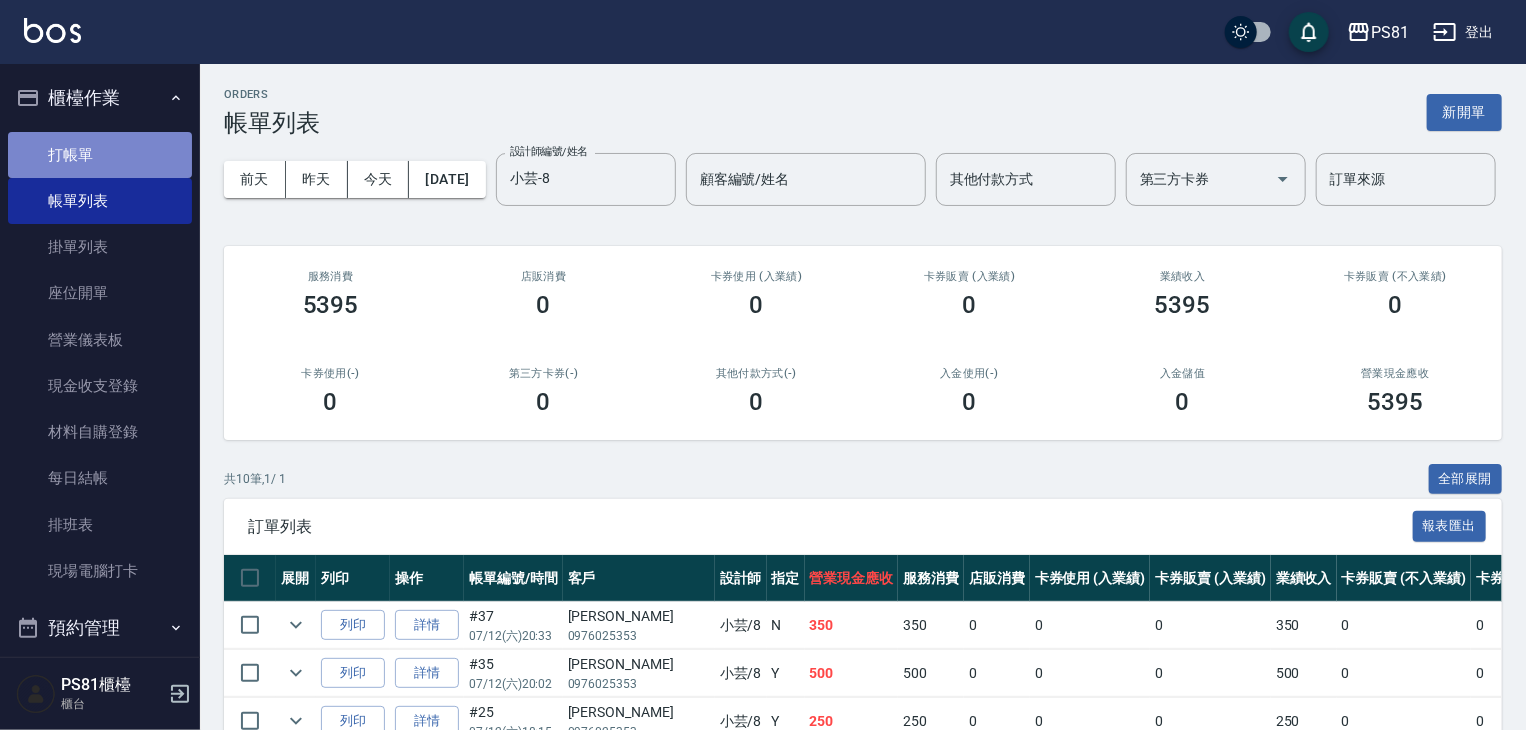 click on "打帳單" at bounding box center (100, 155) 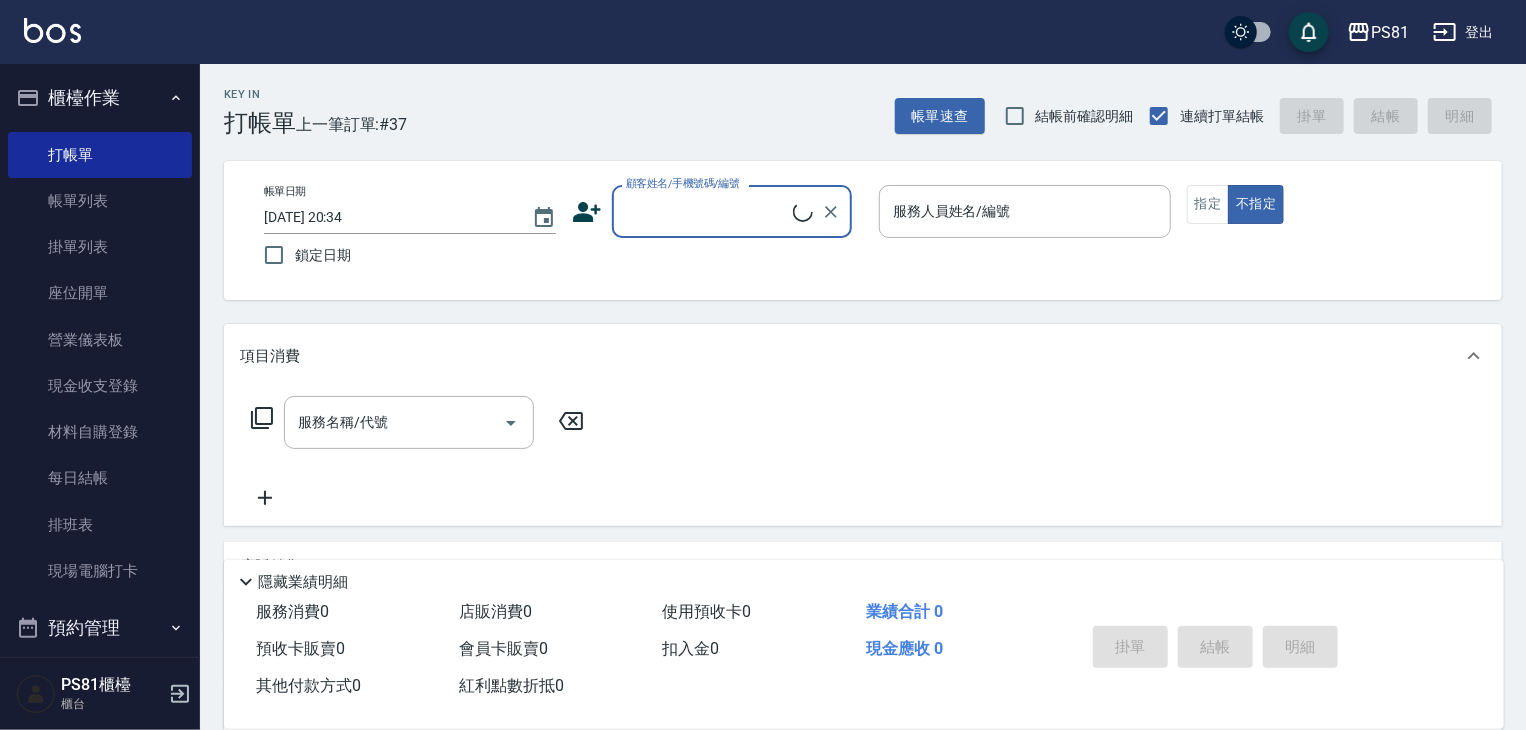 click on "Key In 打帳單 上一筆訂單:#37 帳單速查 結帳前確認明細 連續打單結帳 掛單 結帳 明細" at bounding box center (851, 100) 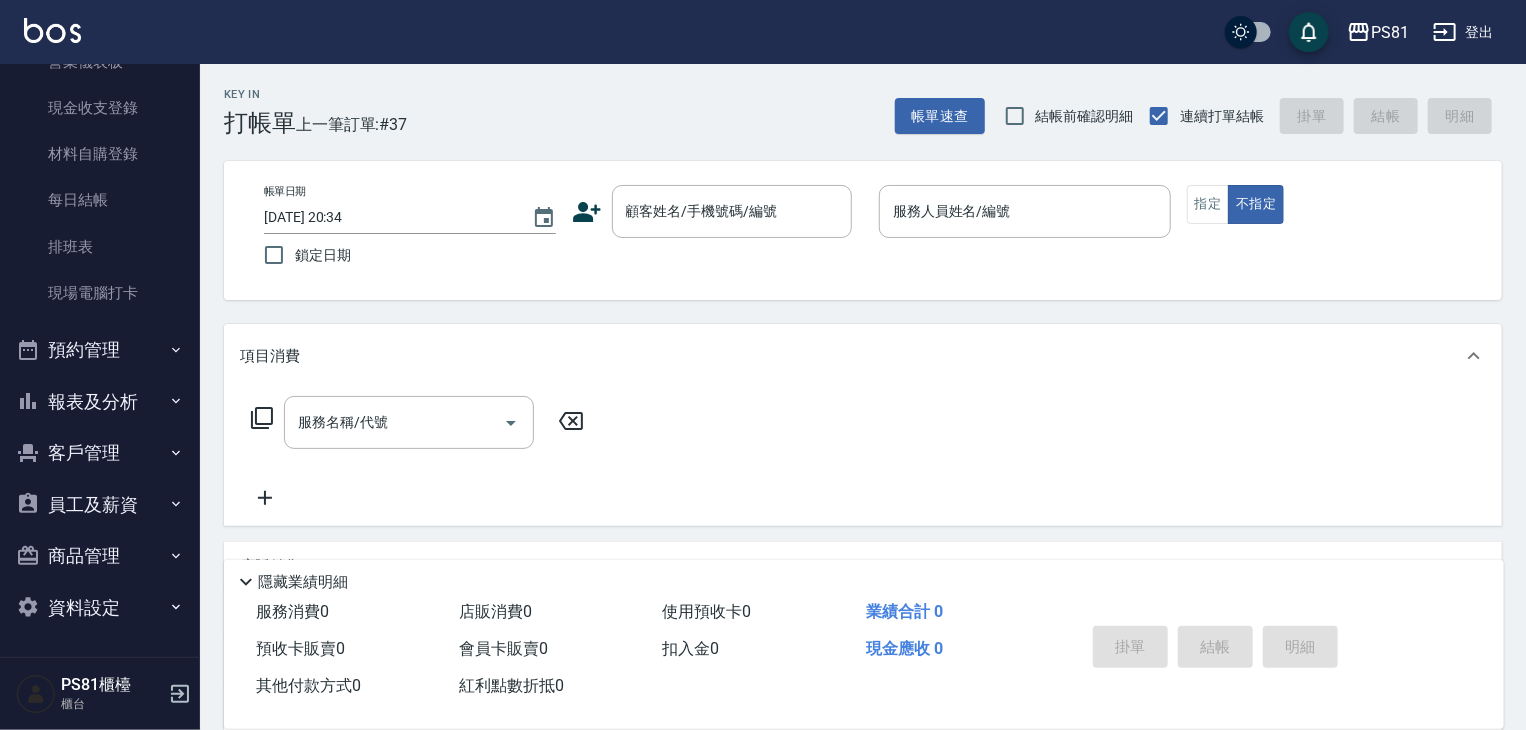 click on "報表及分析" at bounding box center [100, 402] 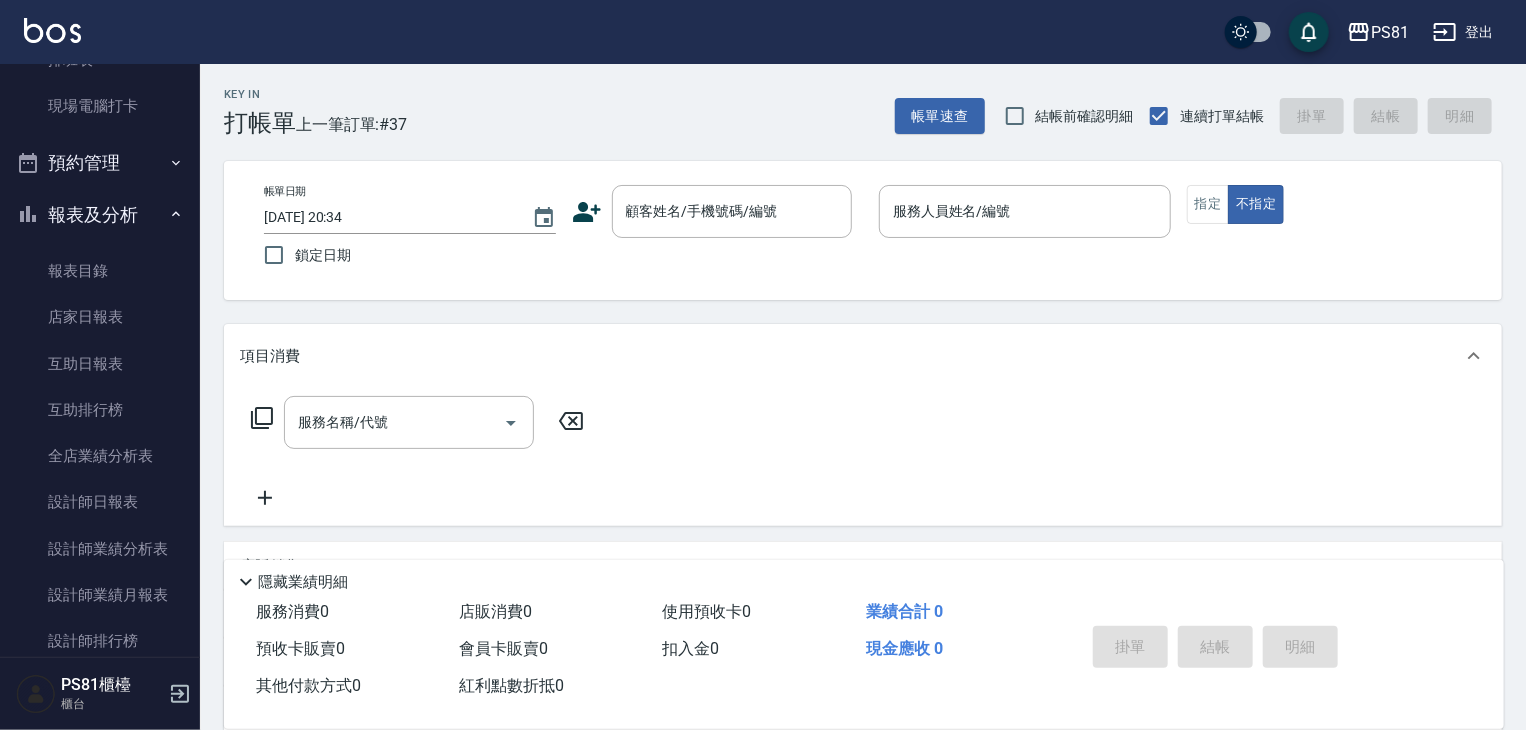 scroll, scrollTop: 478, scrollLeft: 0, axis: vertical 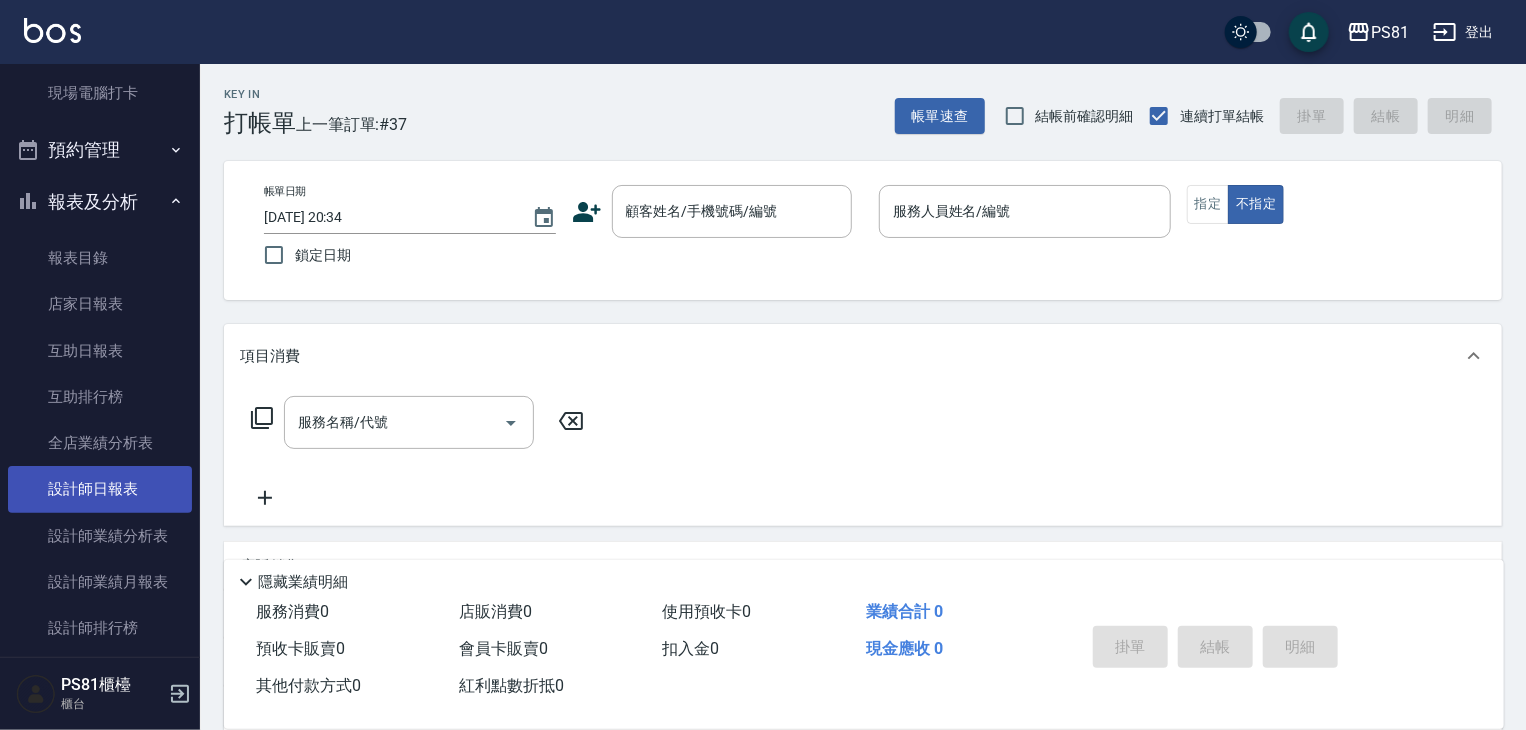 click on "設計師日報表" at bounding box center [100, 489] 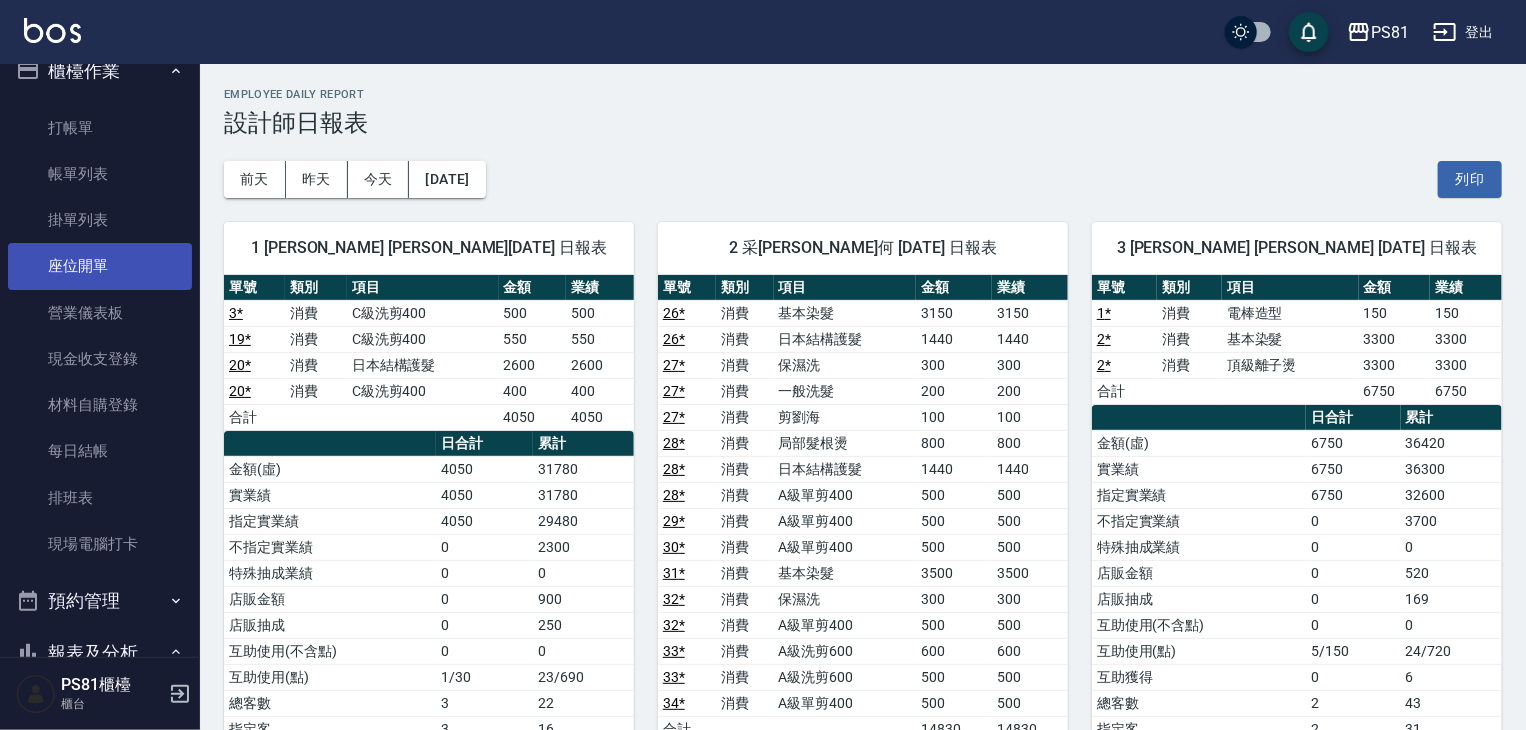 scroll, scrollTop: 0, scrollLeft: 0, axis: both 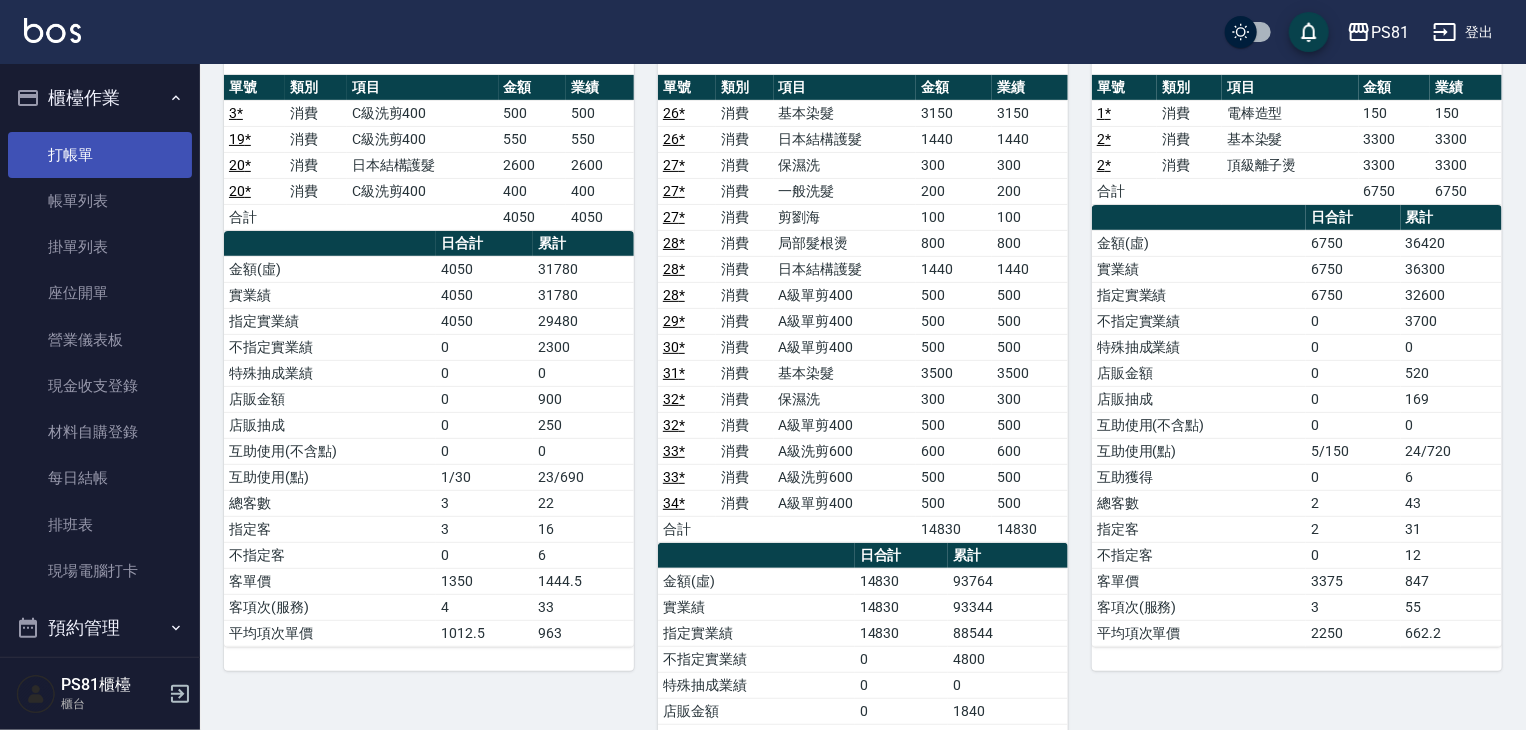 click on "打帳單" at bounding box center [100, 155] 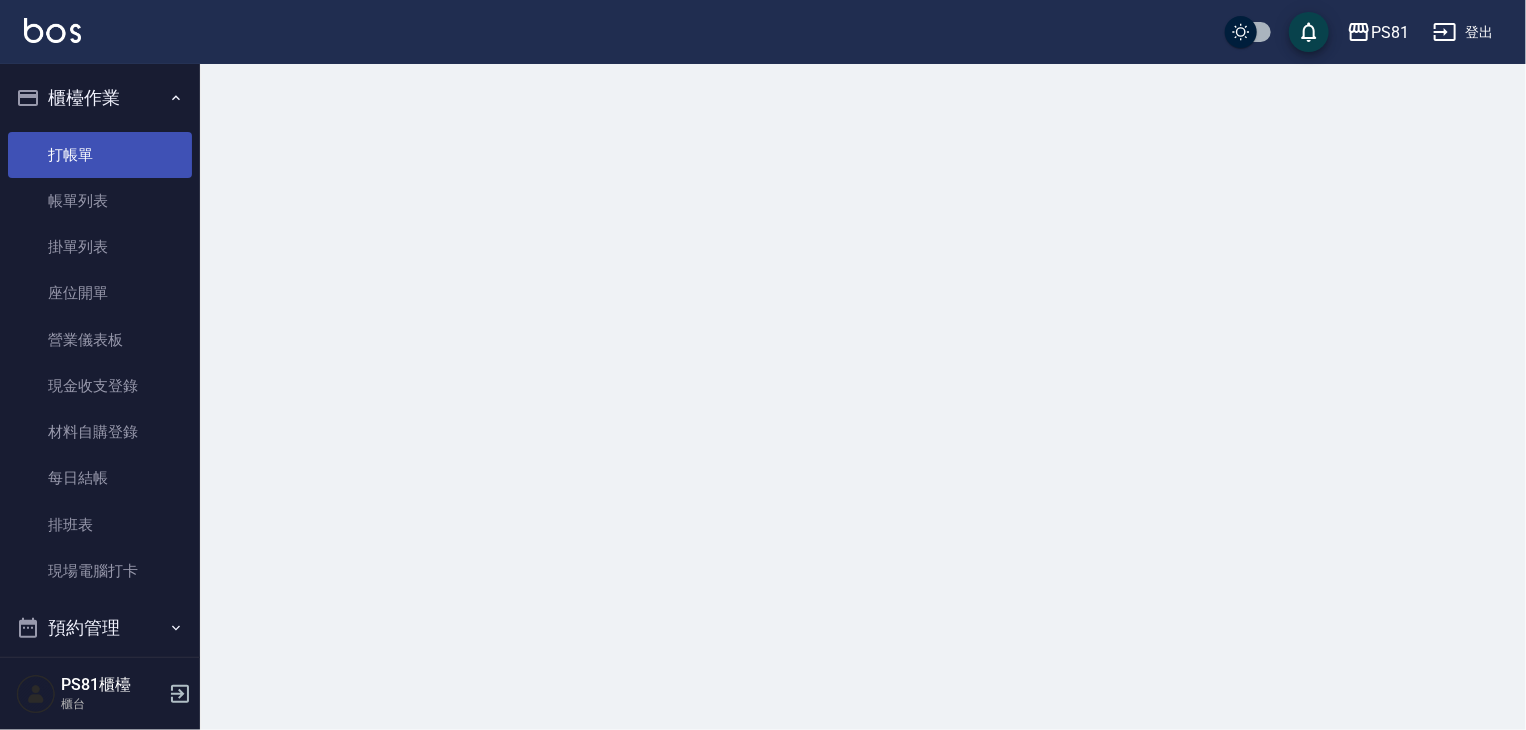 scroll, scrollTop: 0, scrollLeft: 0, axis: both 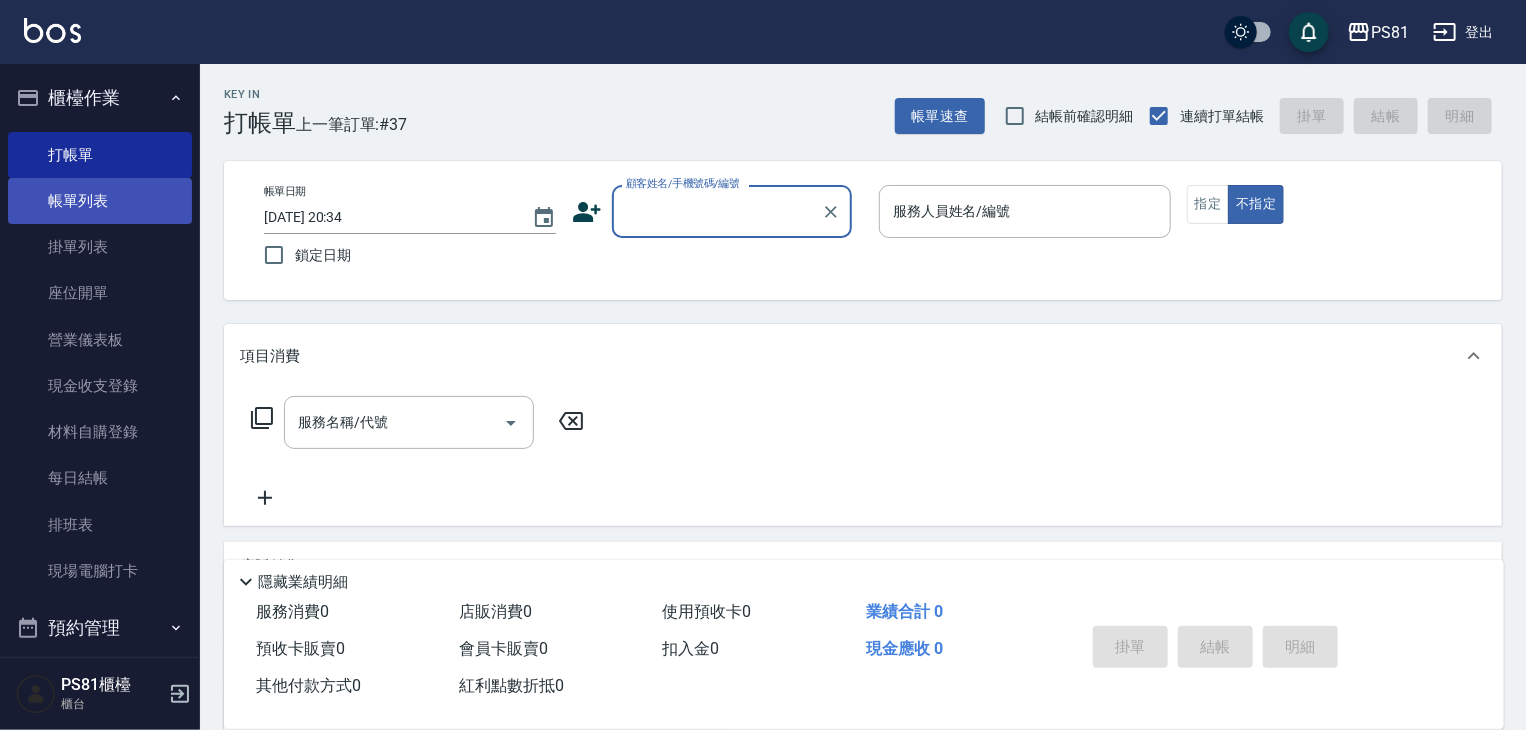 click on "帳單列表" at bounding box center (100, 201) 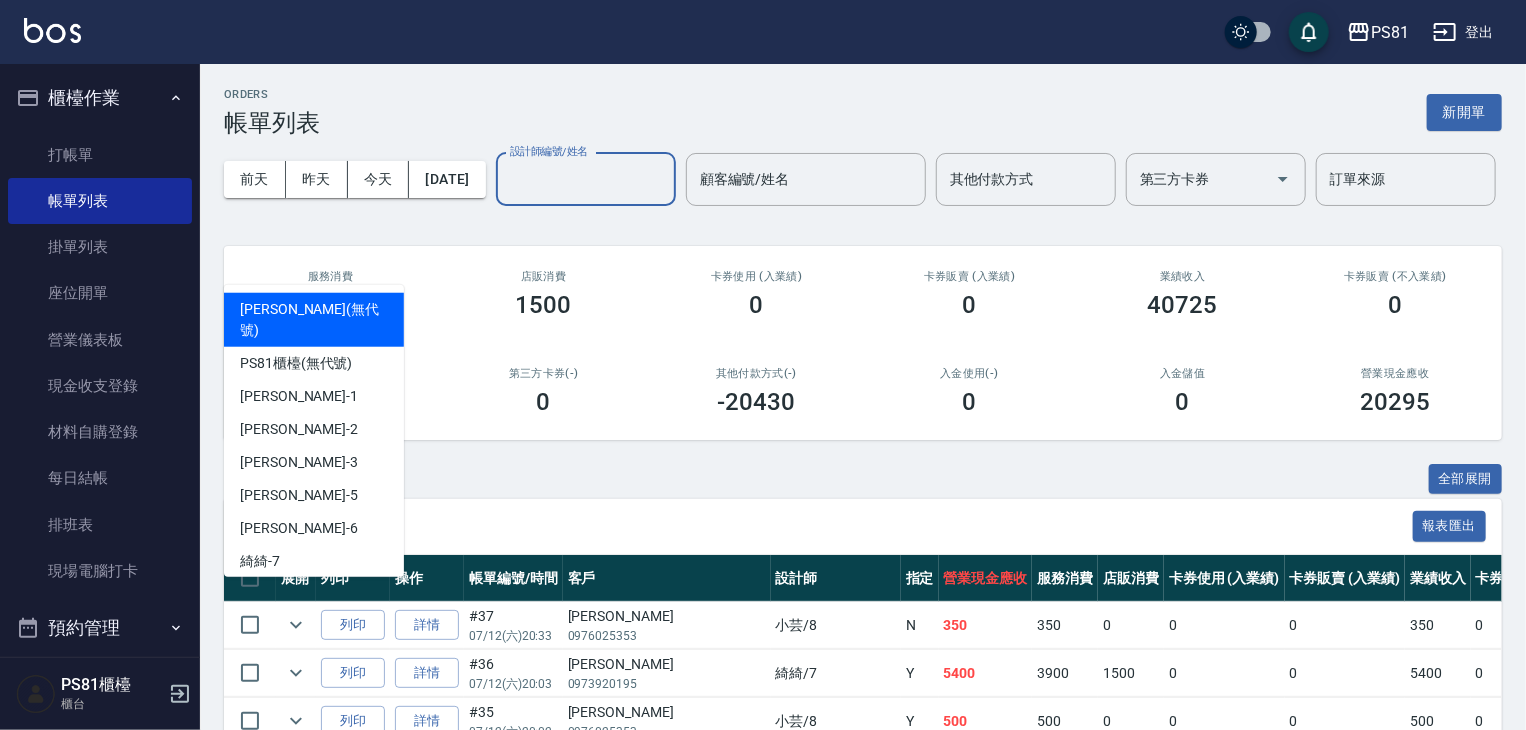 click on "設計師編號/姓名" at bounding box center [586, 179] 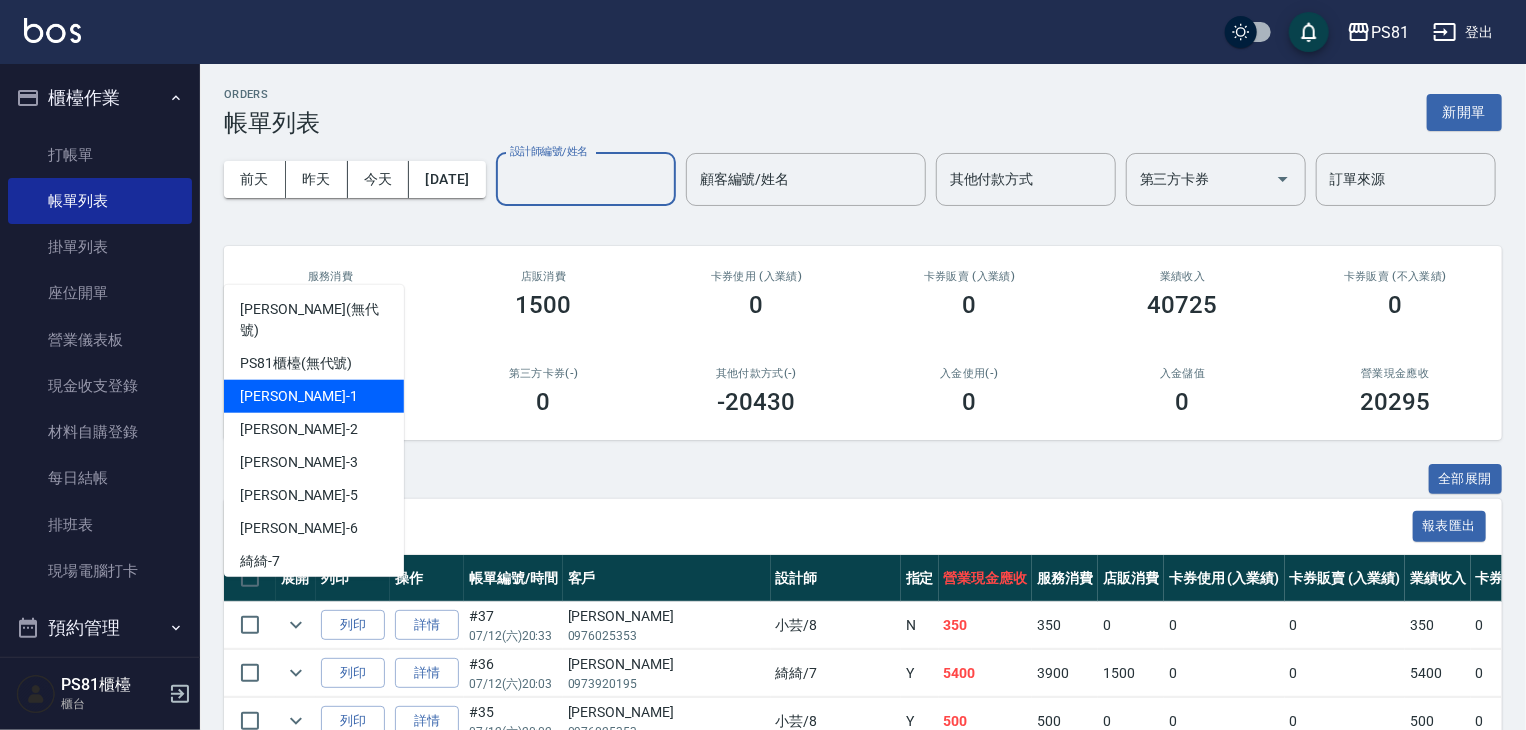 click on "[PERSON_NAME] -1" at bounding box center [314, 396] 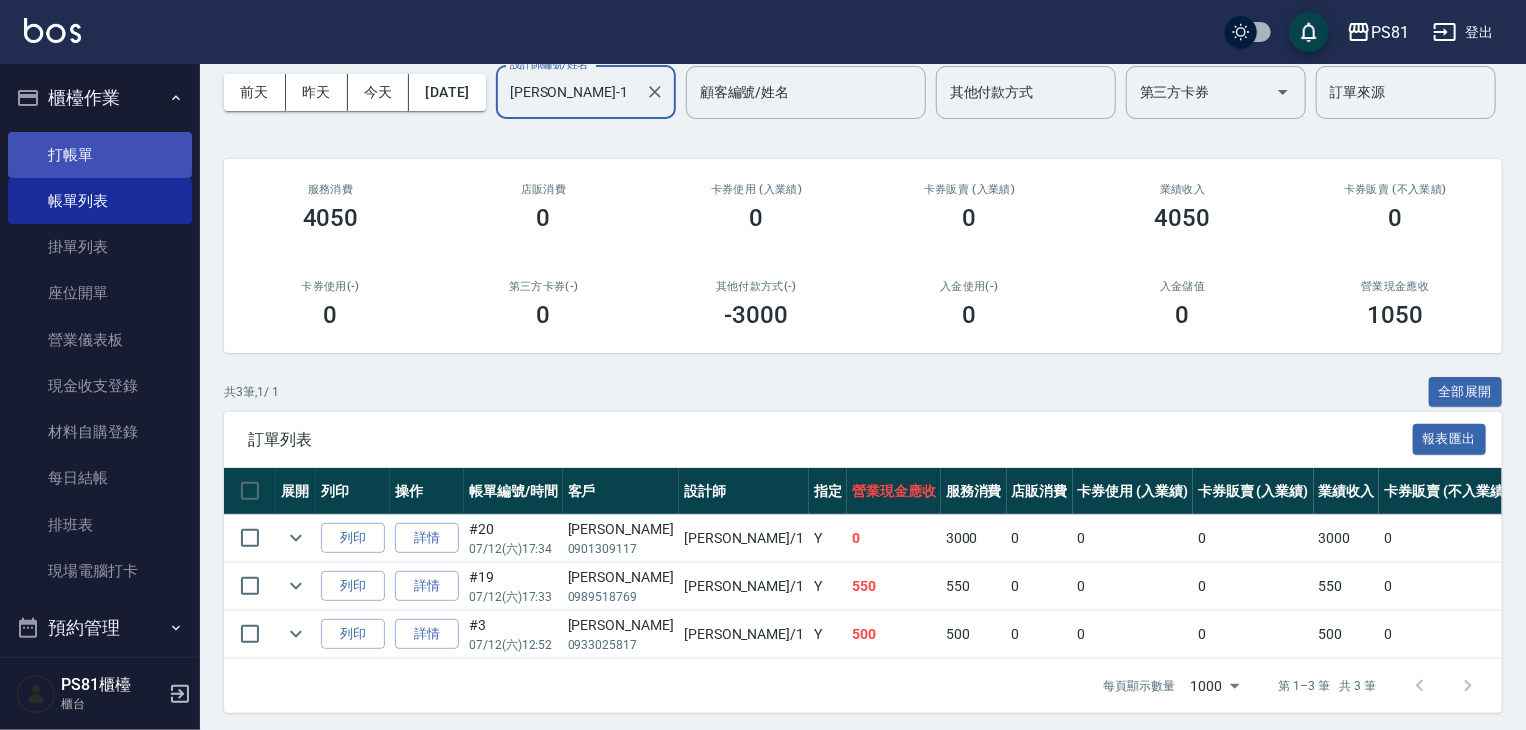 scroll, scrollTop: 0, scrollLeft: 0, axis: both 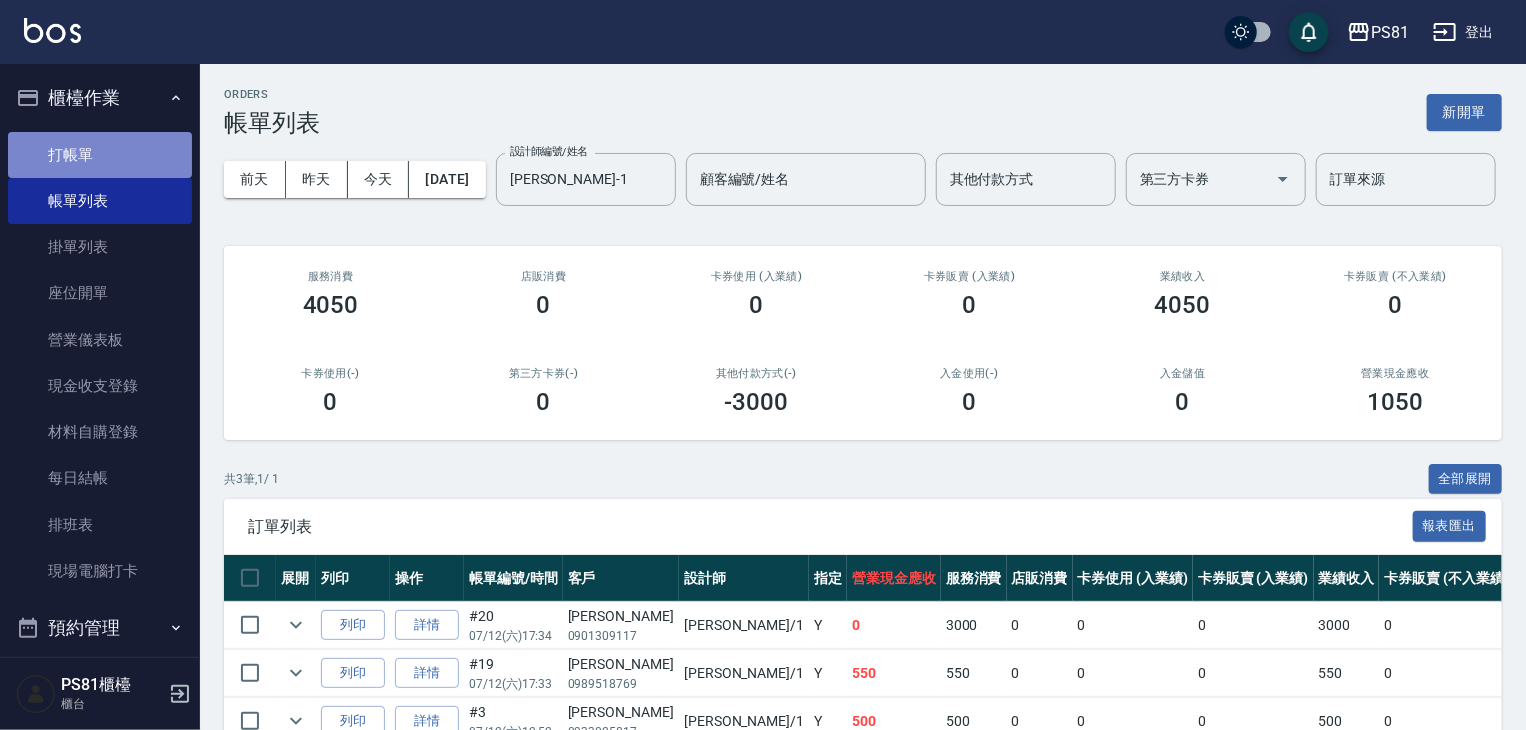 click on "打帳單" at bounding box center [100, 155] 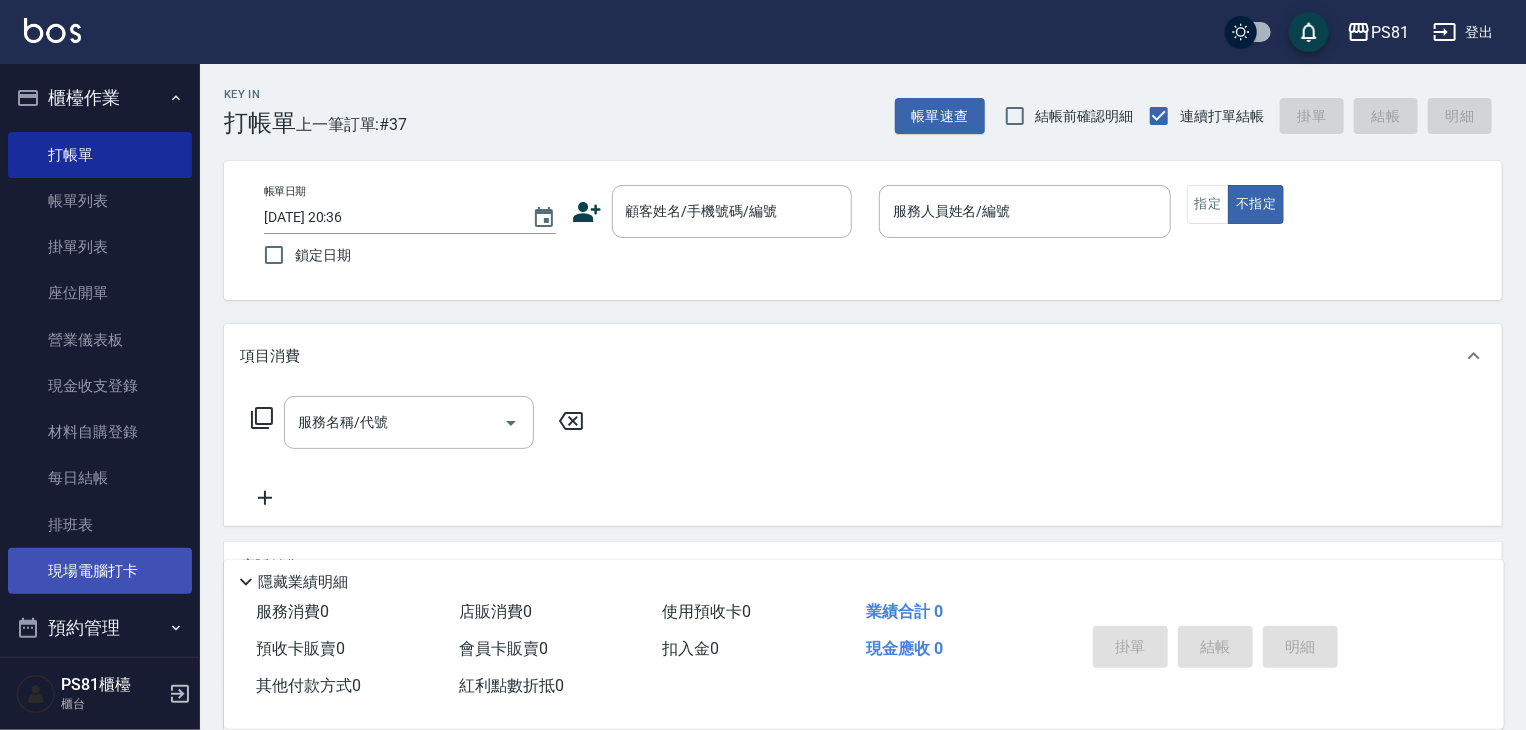 click on "現場電腦打卡" at bounding box center [100, 571] 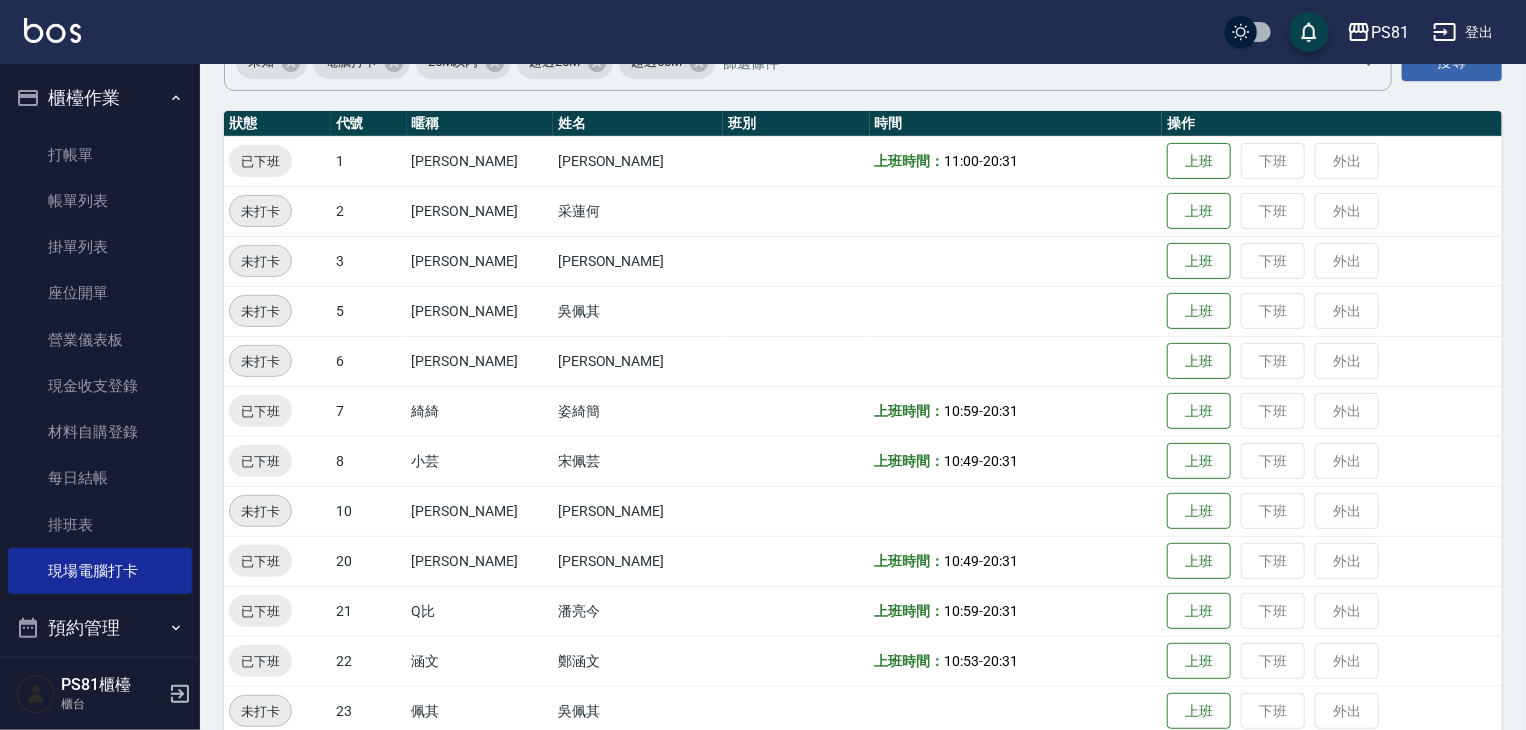 scroll, scrollTop: 200, scrollLeft: 0, axis: vertical 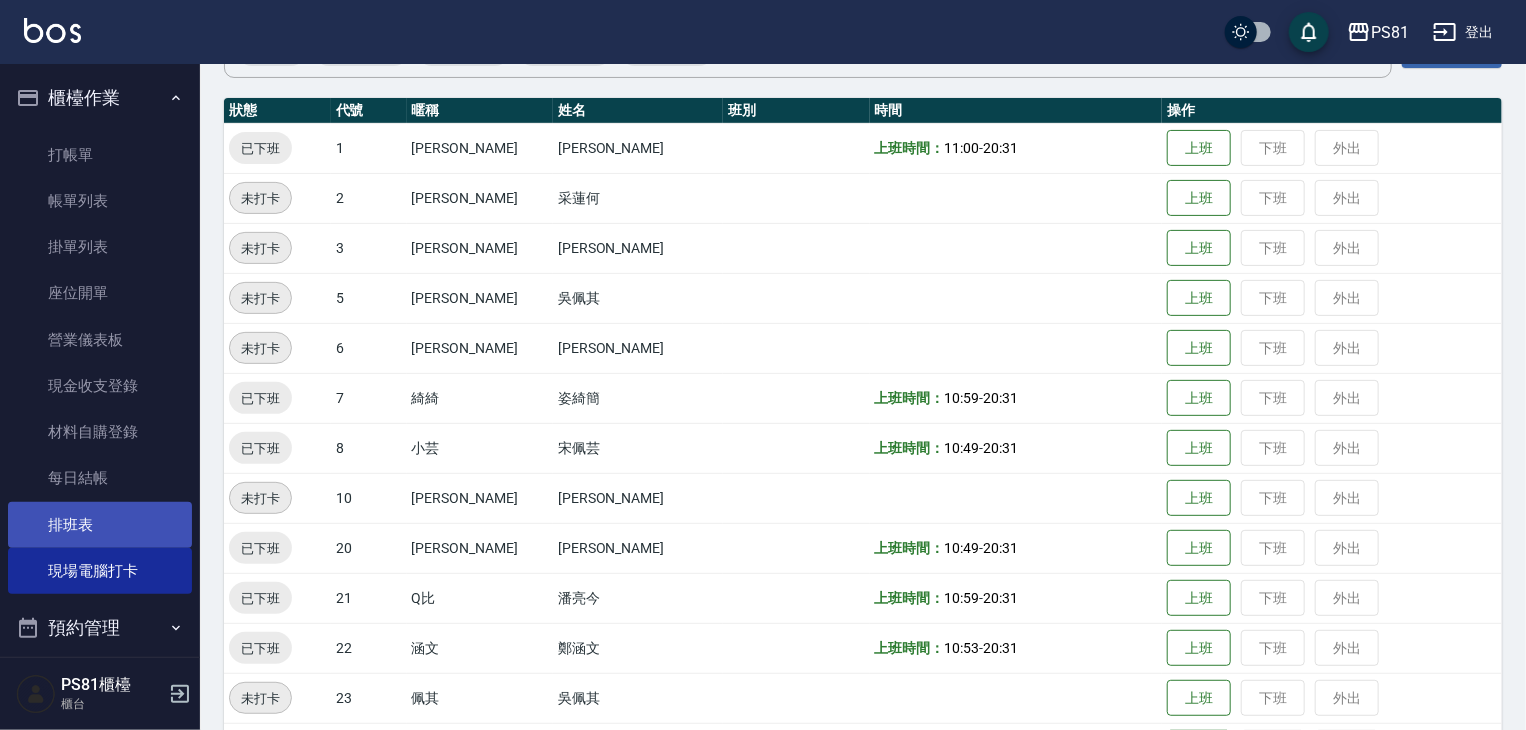 click on "排班表" at bounding box center [100, 525] 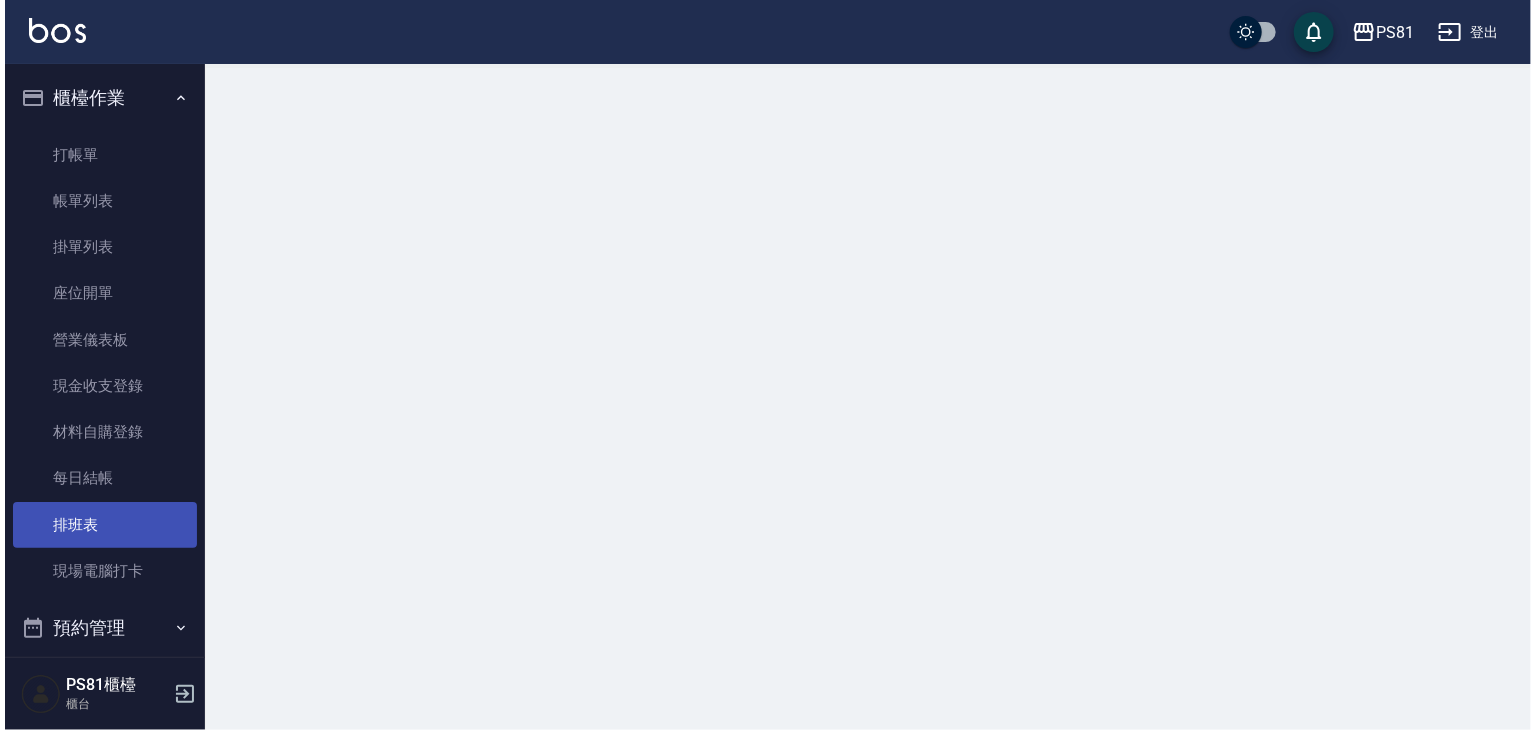 scroll, scrollTop: 0, scrollLeft: 0, axis: both 